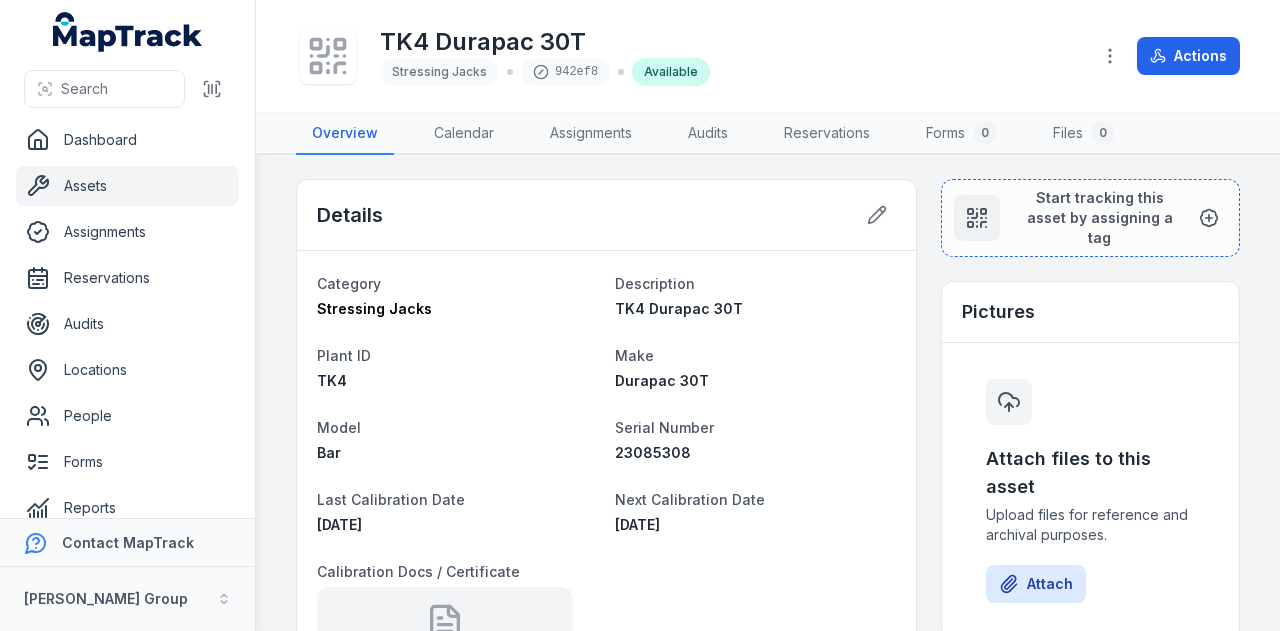 scroll, scrollTop: 0, scrollLeft: 0, axis: both 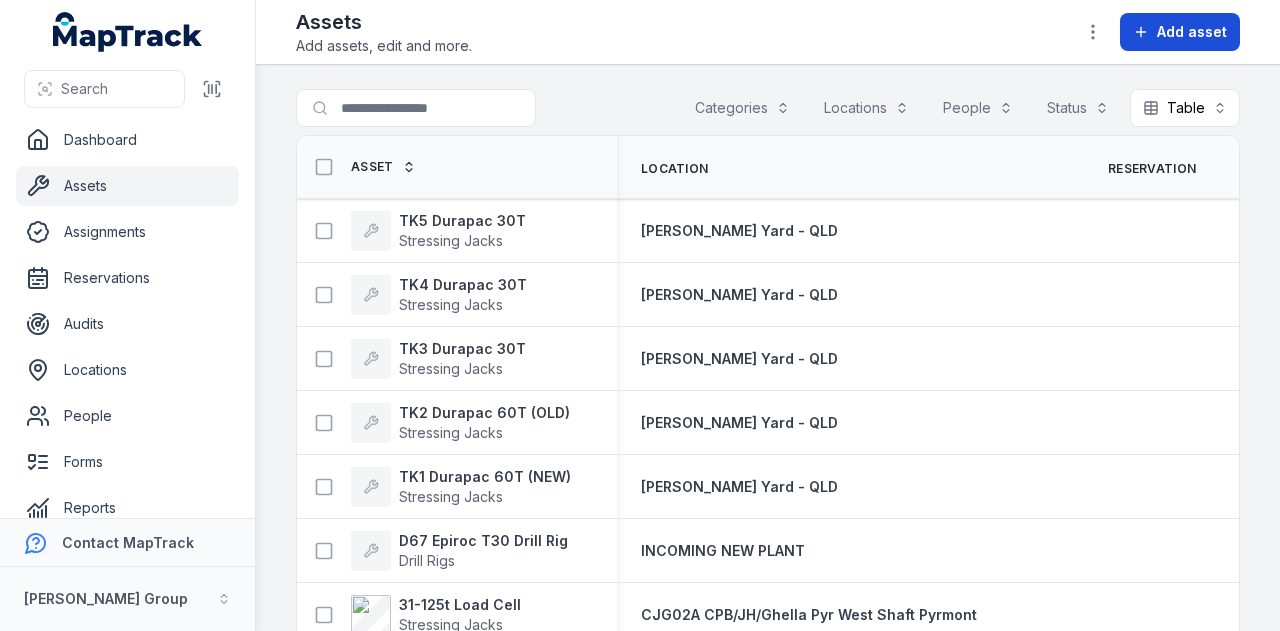 click on "Add asset" at bounding box center [1192, 32] 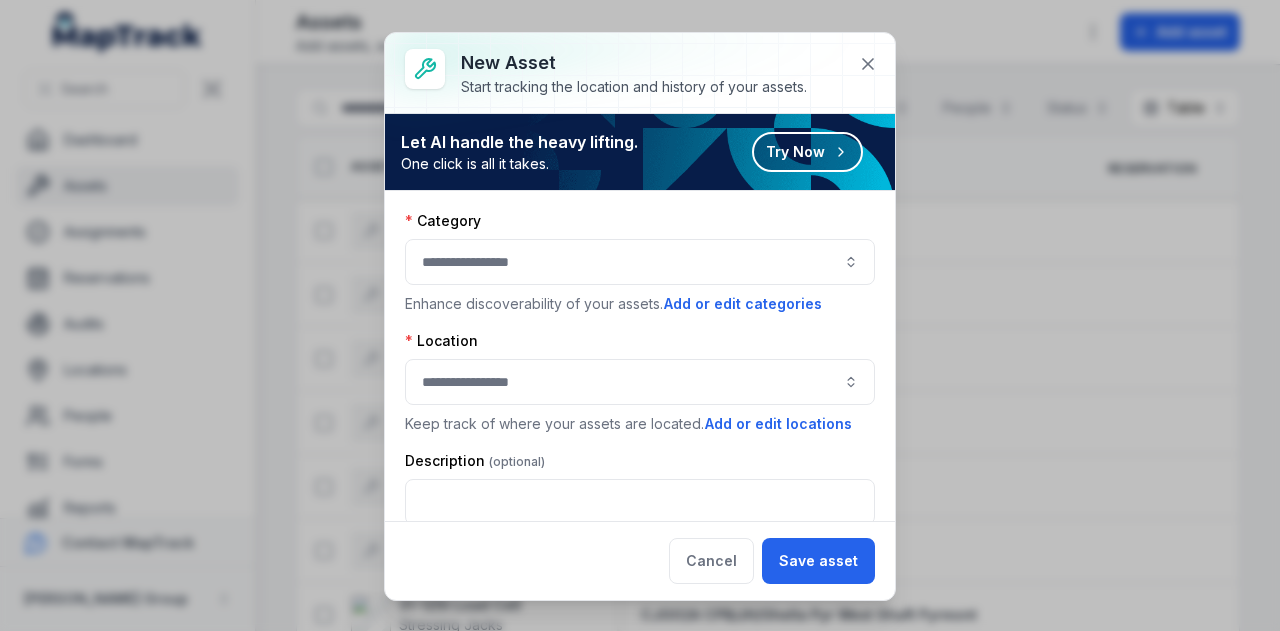 click at bounding box center (640, 262) 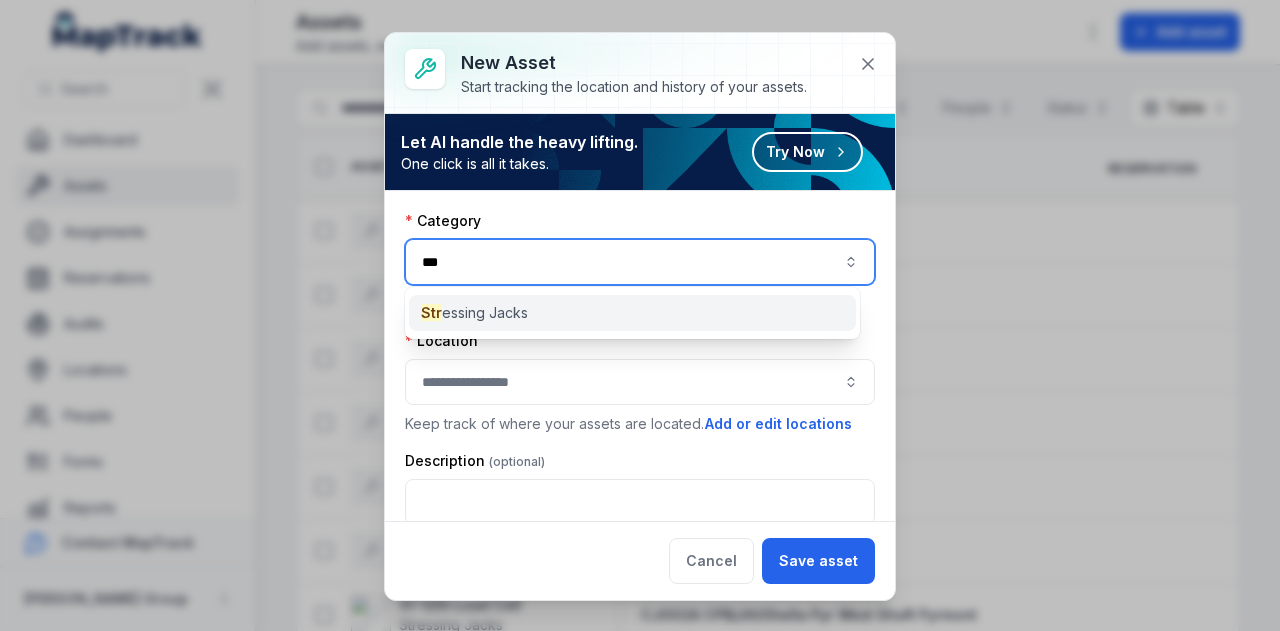type on "***" 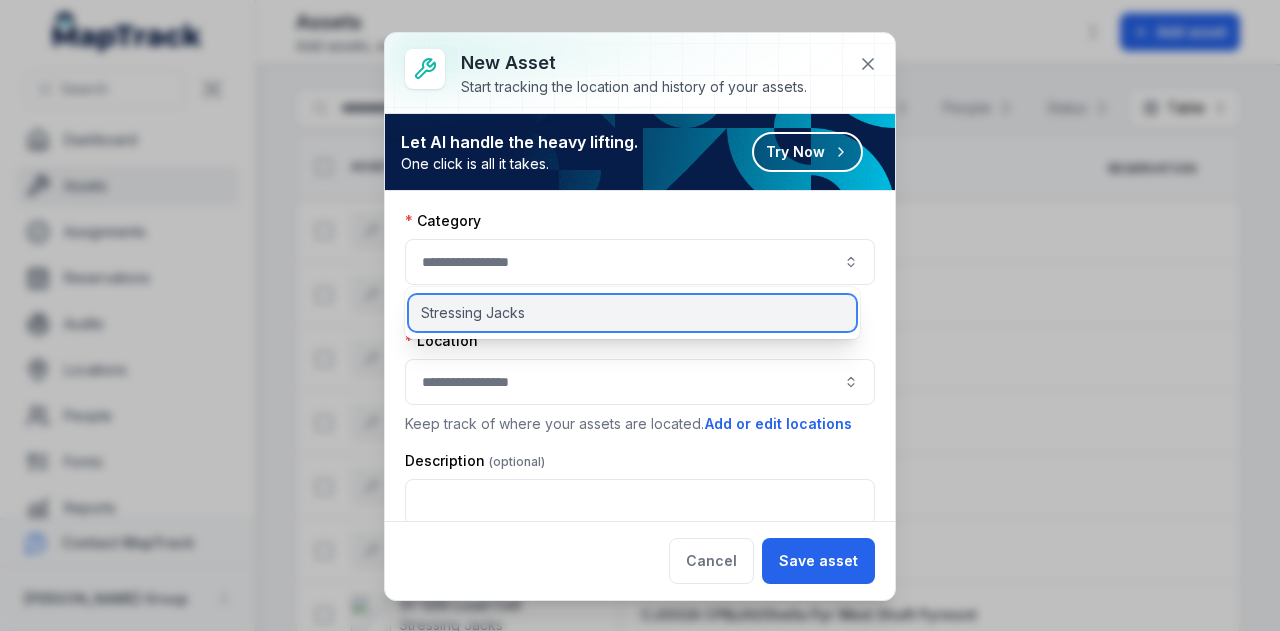 click on "Stressing Jacks" at bounding box center (632, 313) 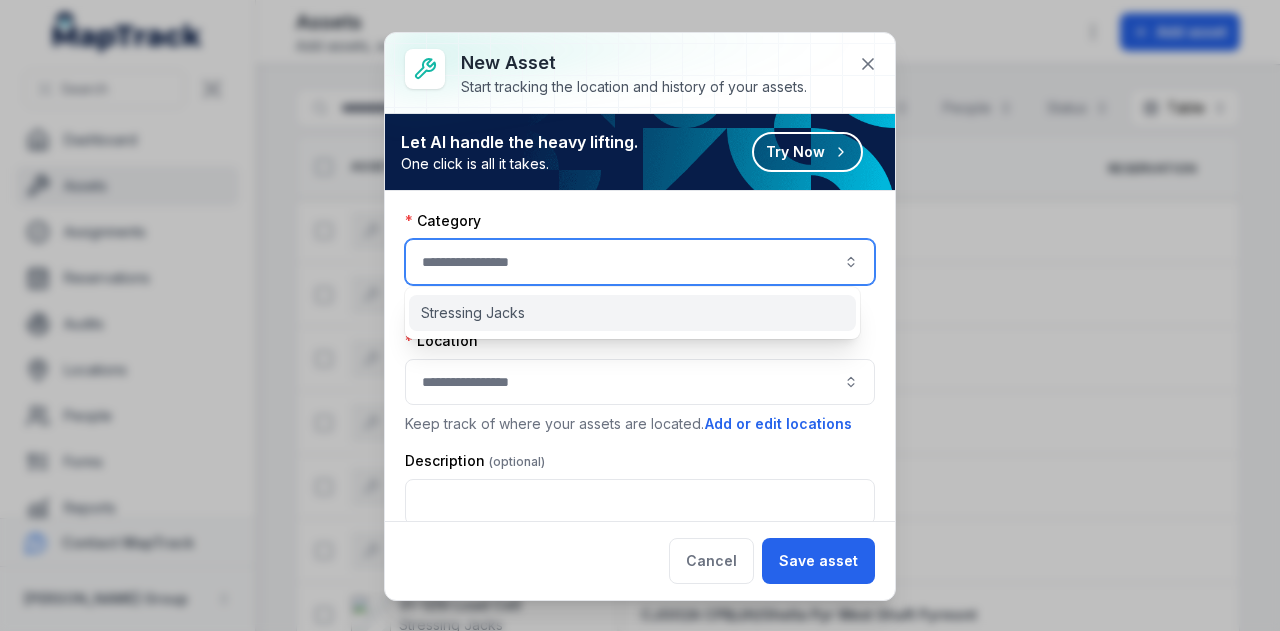 type on "**********" 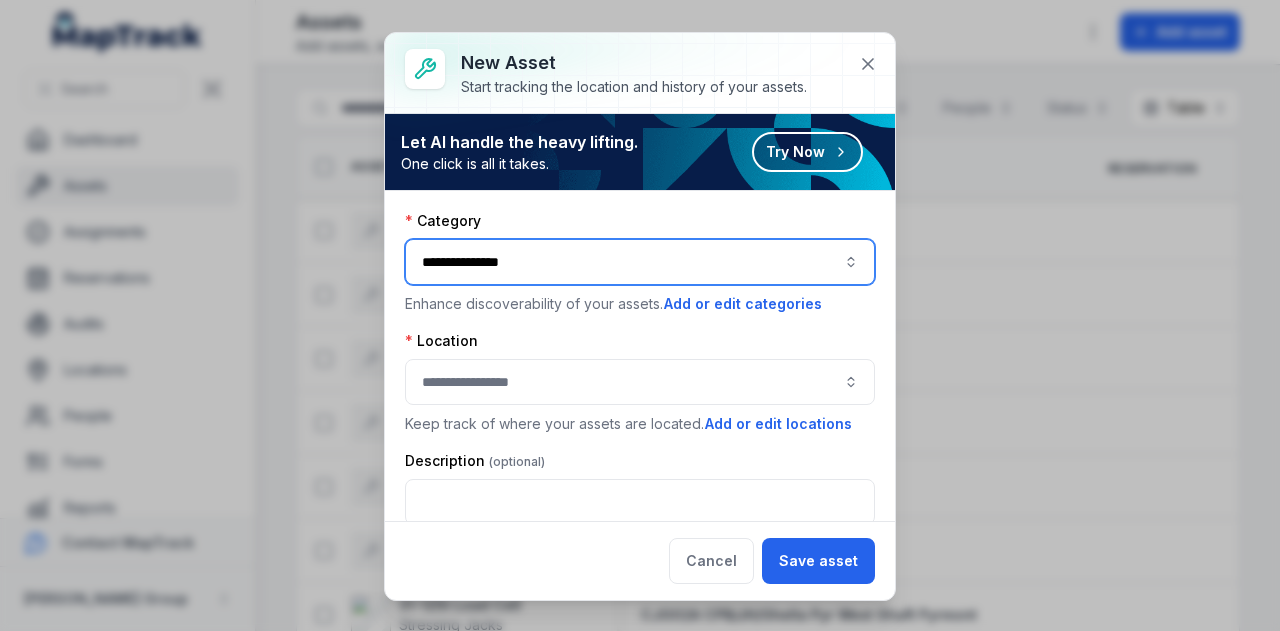 click at bounding box center (640, 382) 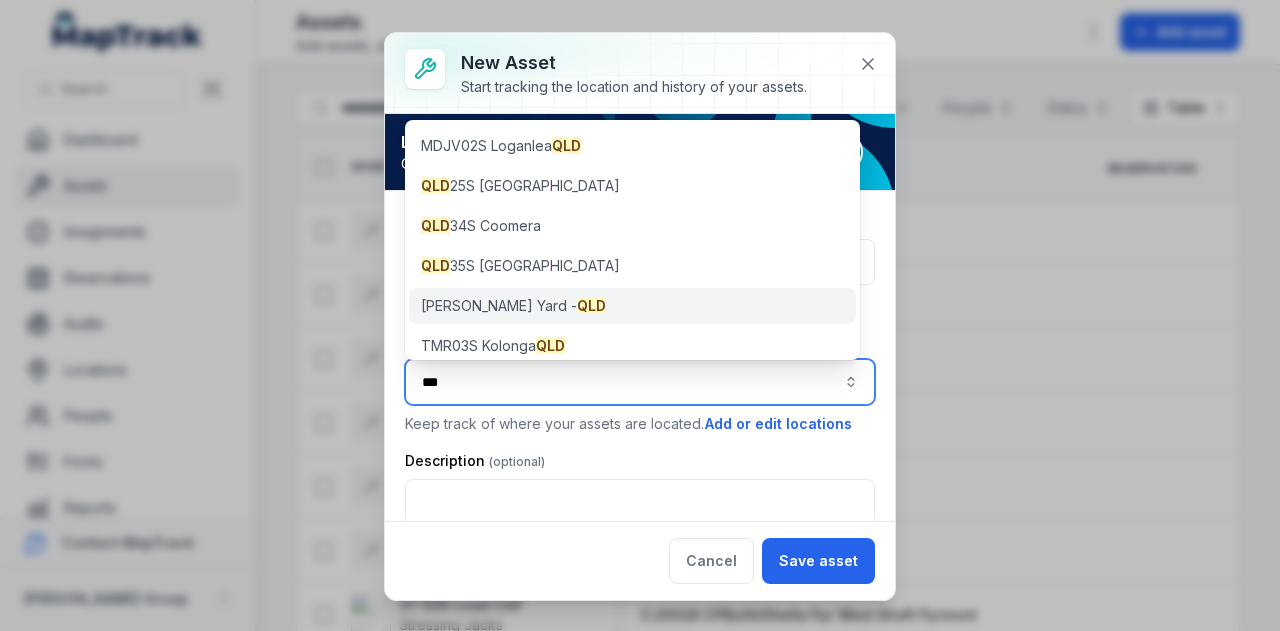 type on "***" 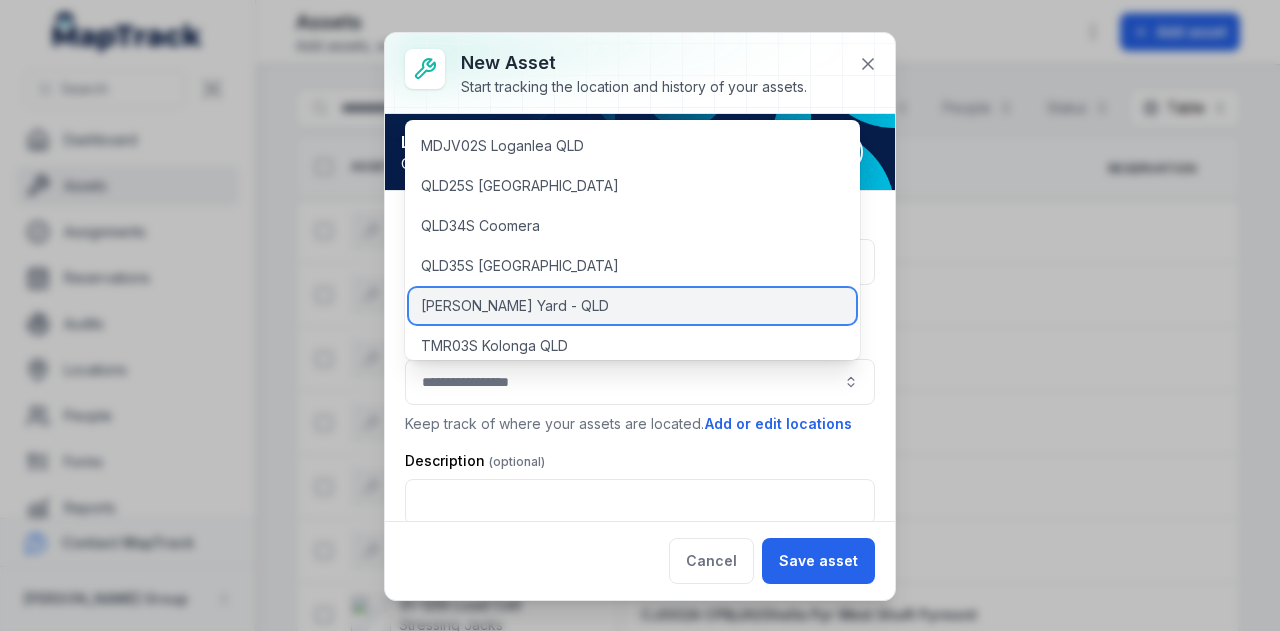 click on "[PERSON_NAME] Yard - QLD" at bounding box center (515, 306) 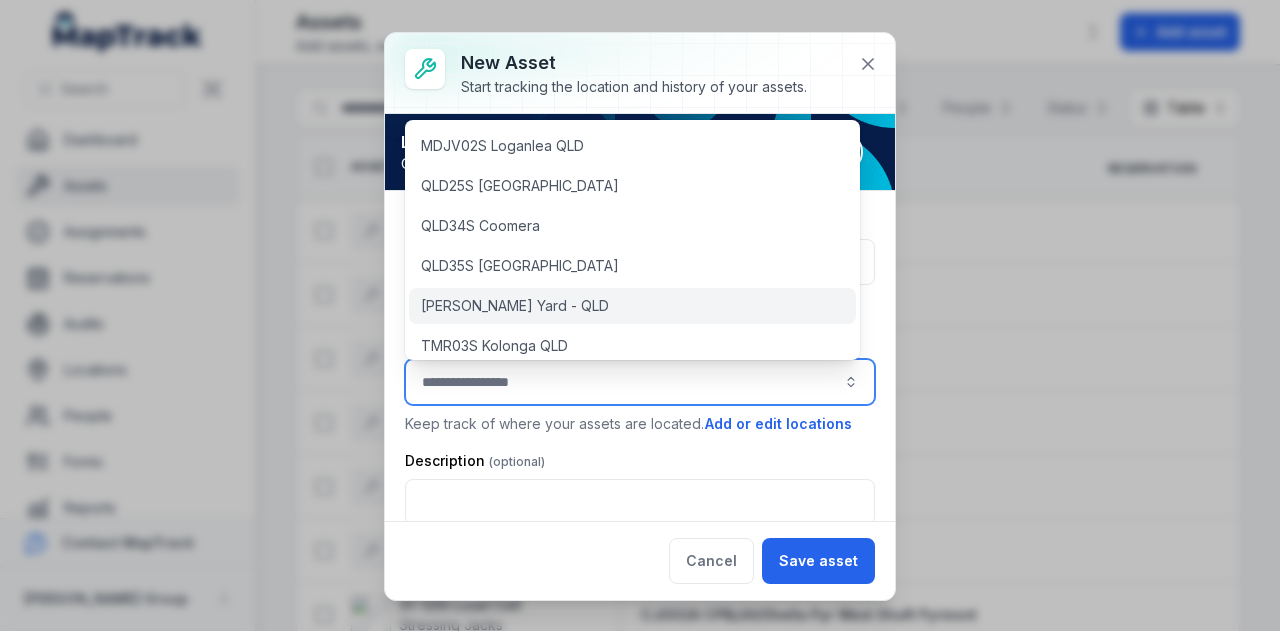 type on "**********" 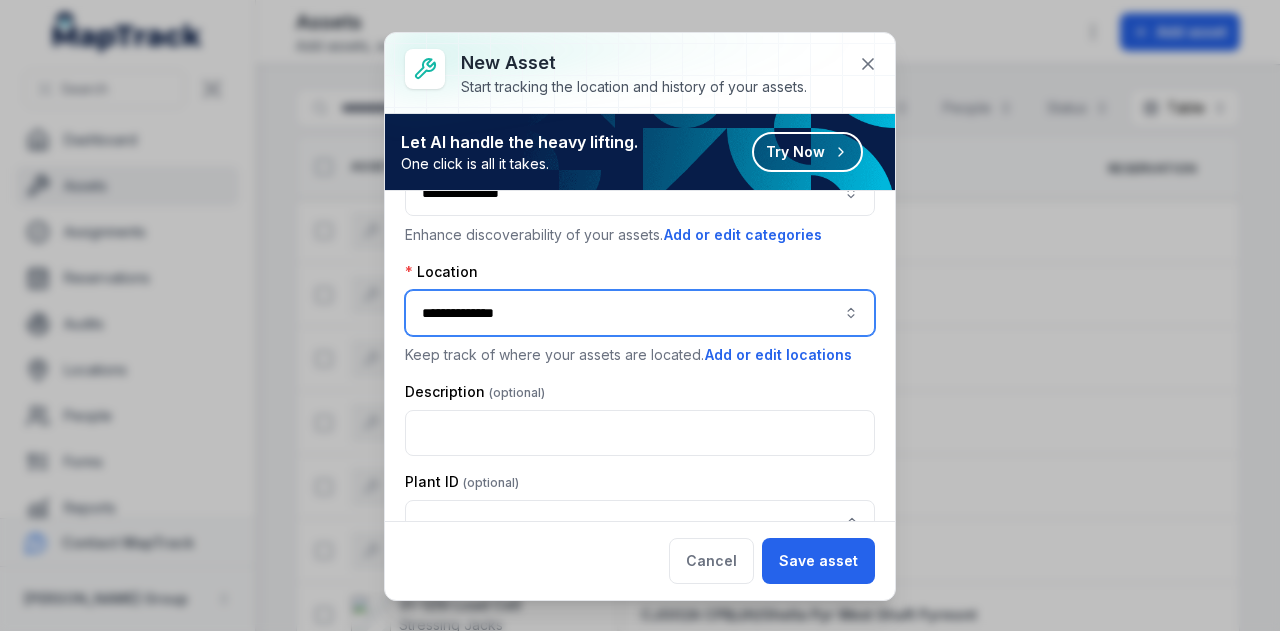 scroll, scrollTop: 100, scrollLeft: 0, axis: vertical 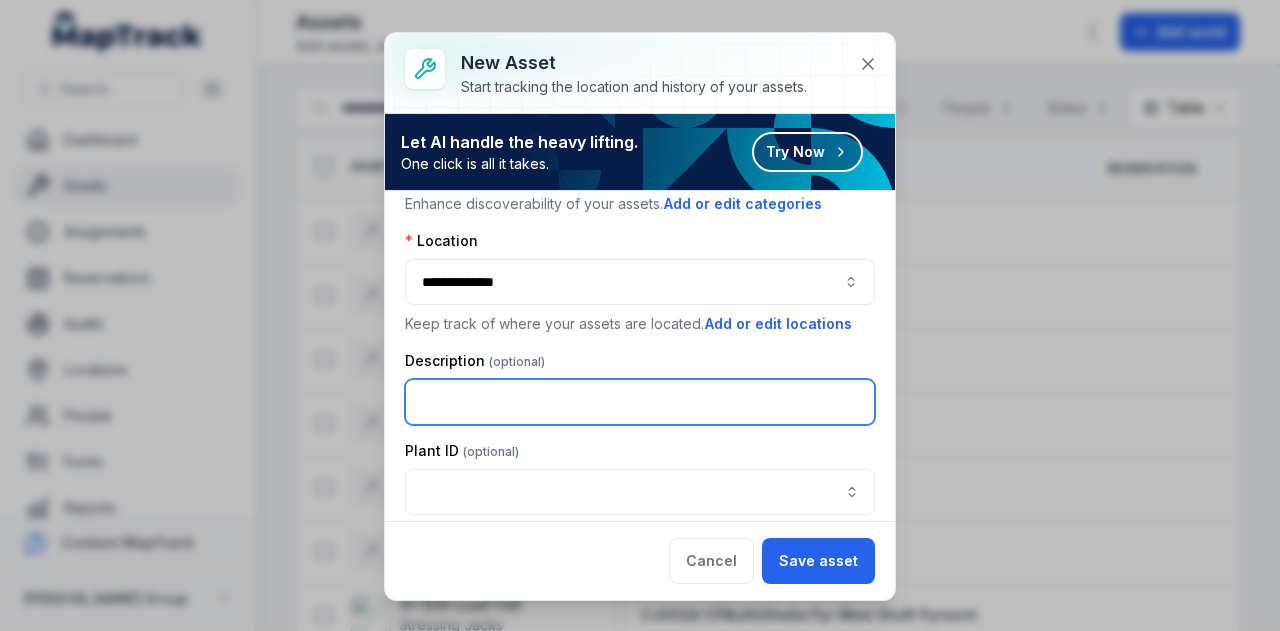 click at bounding box center [640, 402] 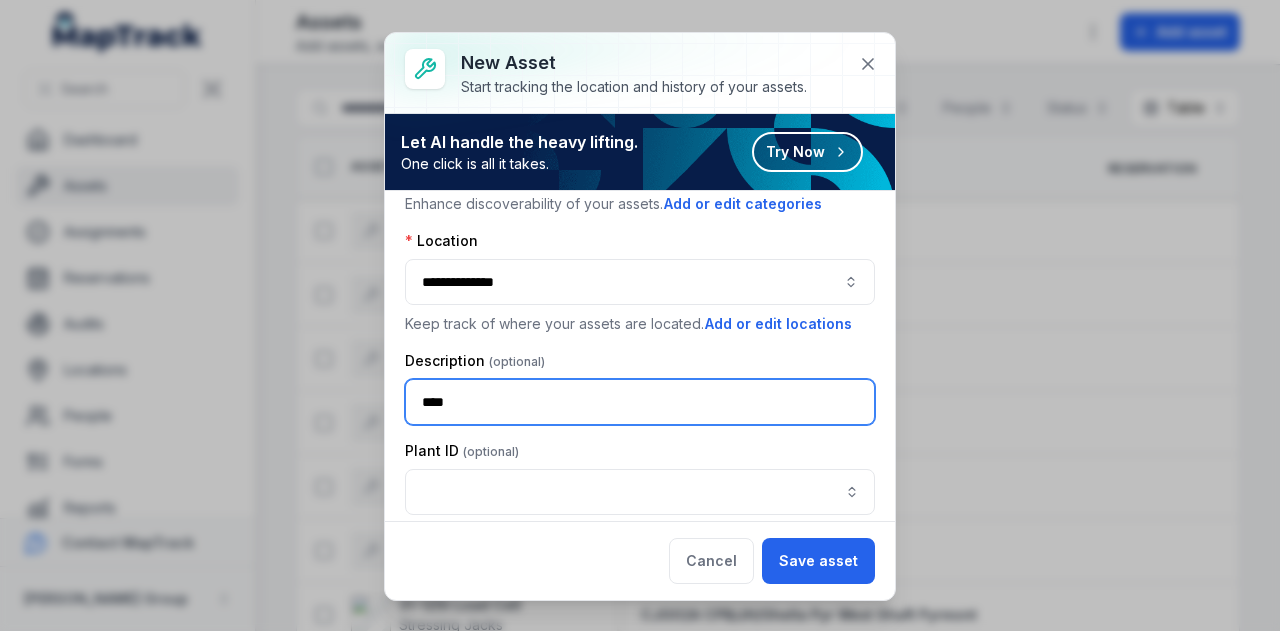 paste on "**********" 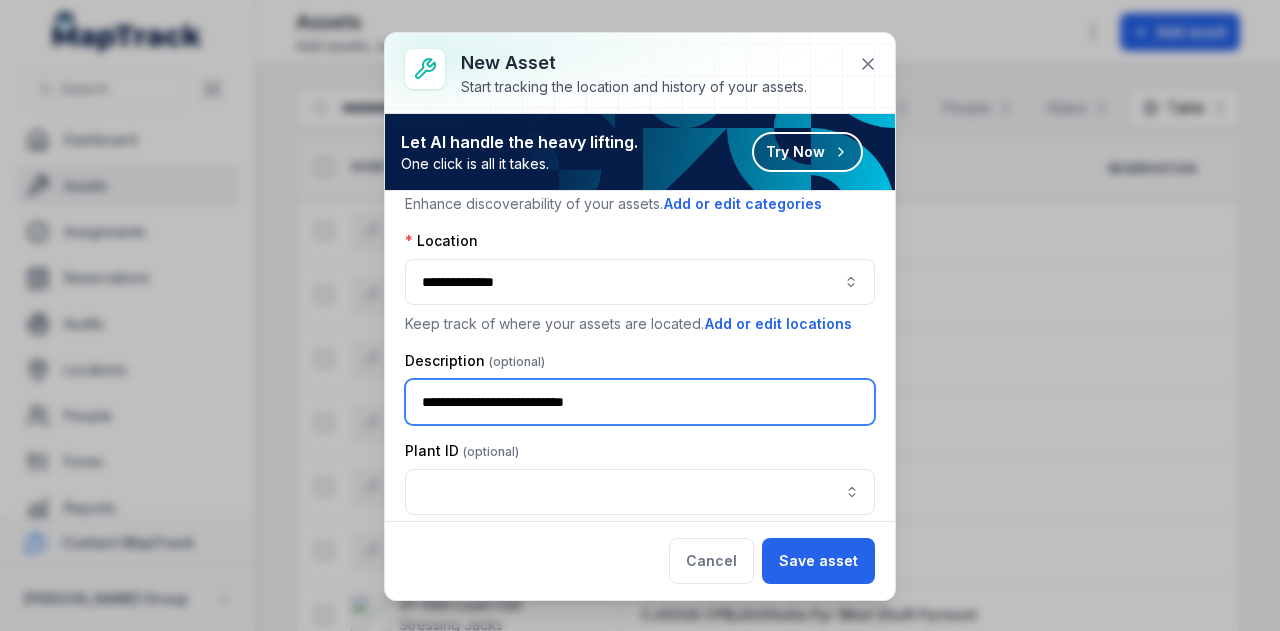 scroll, scrollTop: 300, scrollLeft: 0, axis: vertical 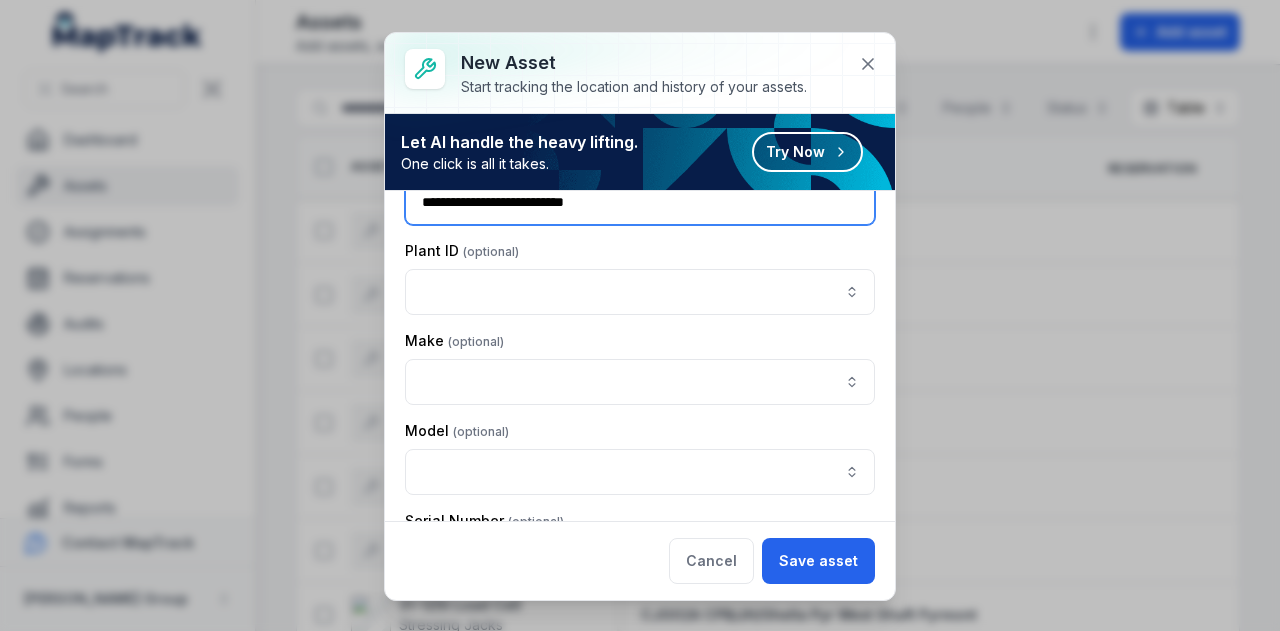 type on "**********" 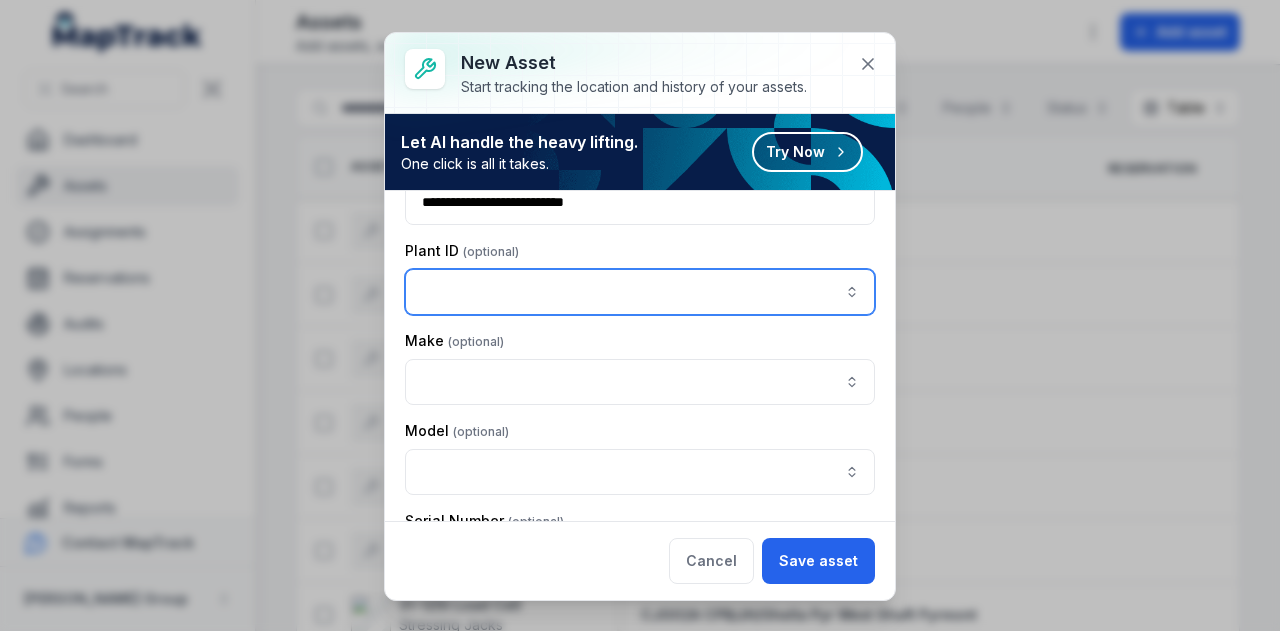 click at bounding box center (640, 292) 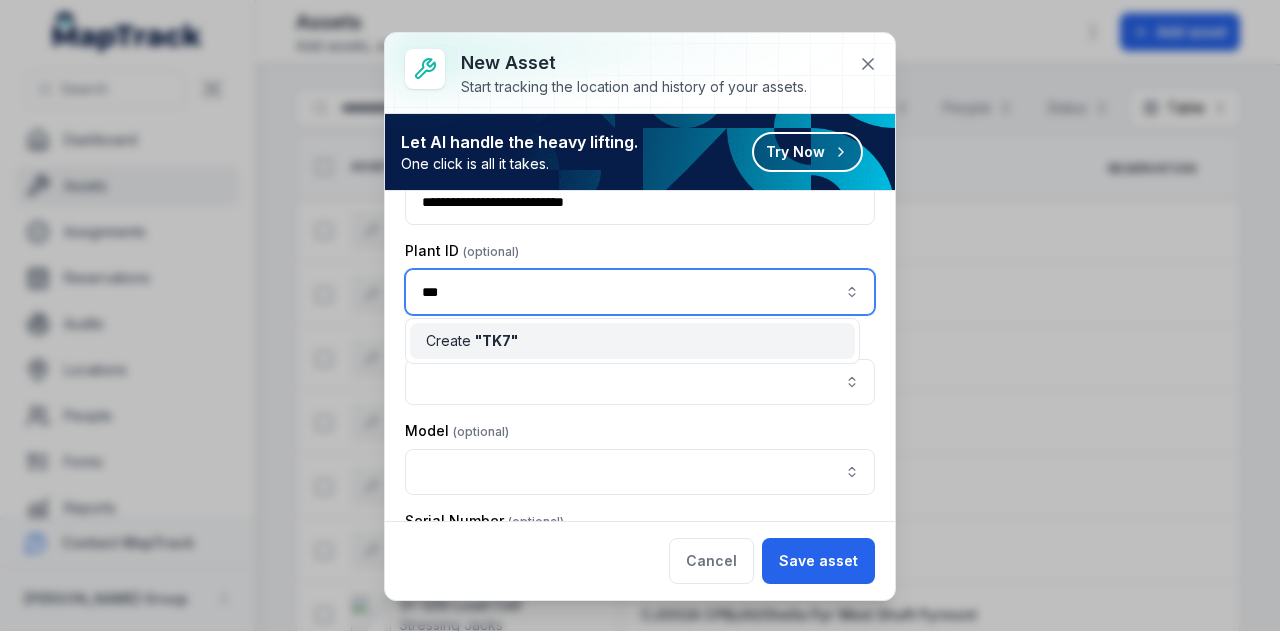 click on "Create   " TK7 "" at bounding box center [632, 341] 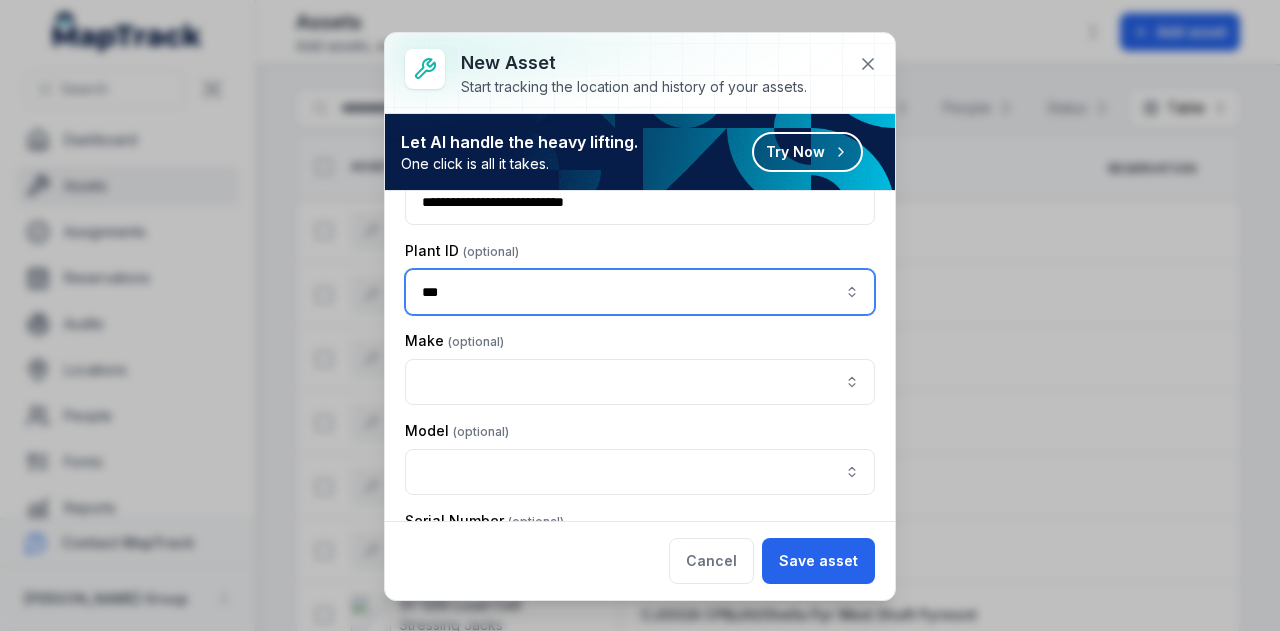 type on "***" 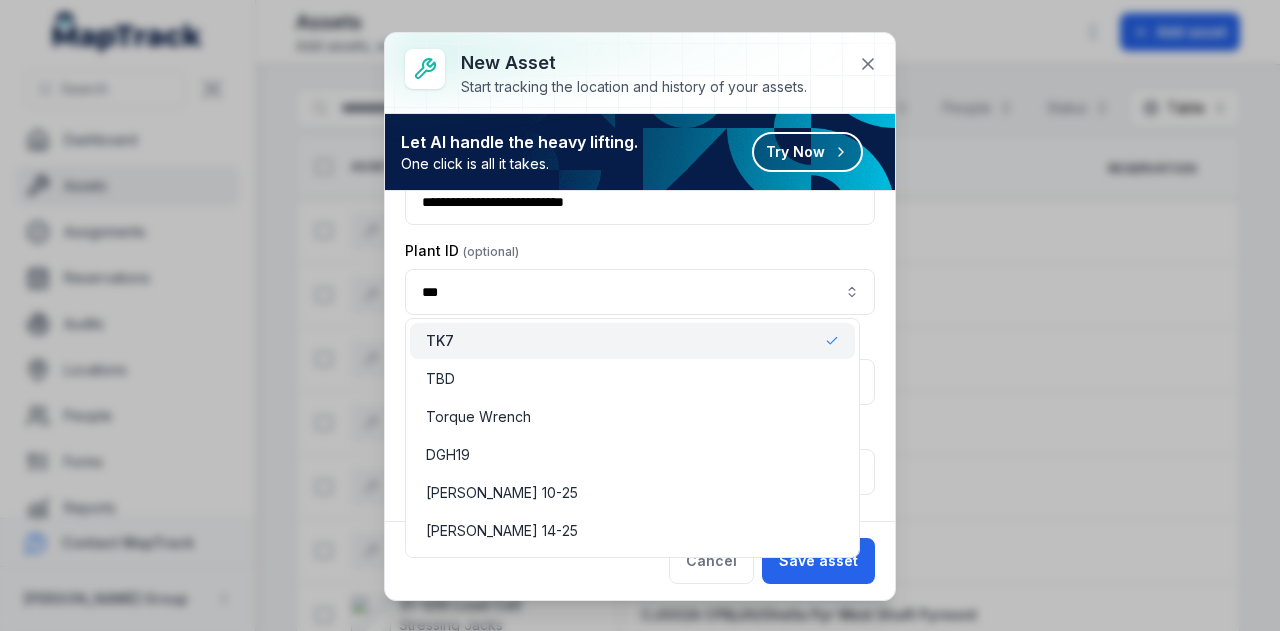 click on "Plant ID *** ***" at bounding box center [640, 278] 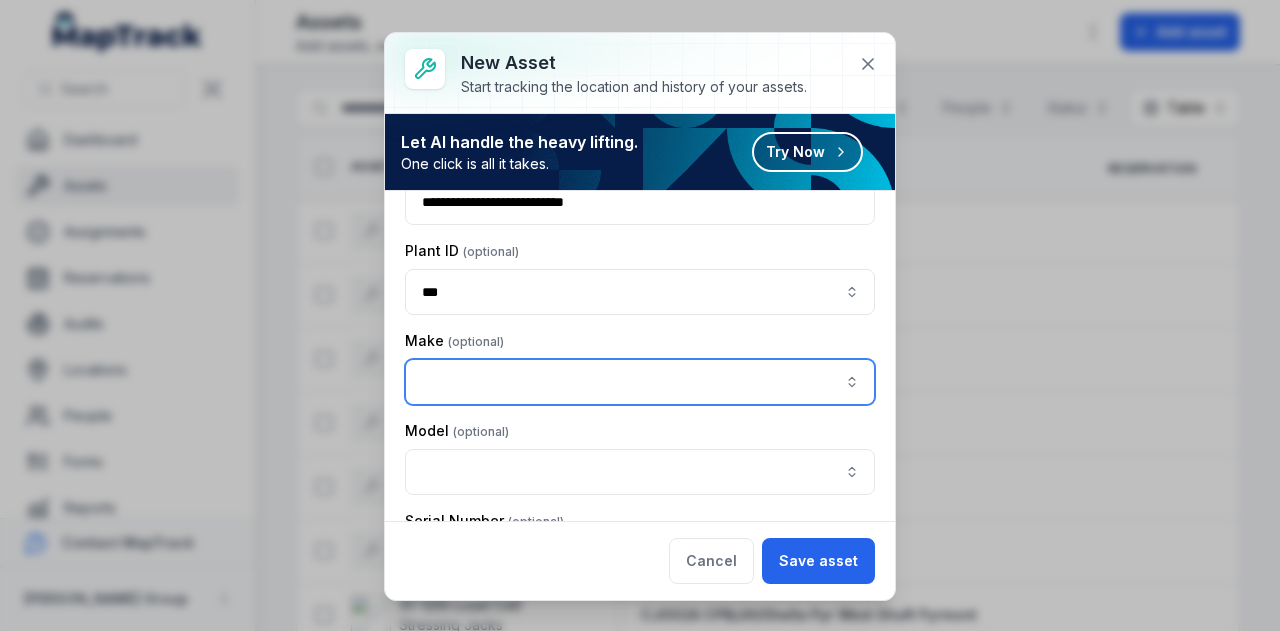 click at bounding box center [640, 382] 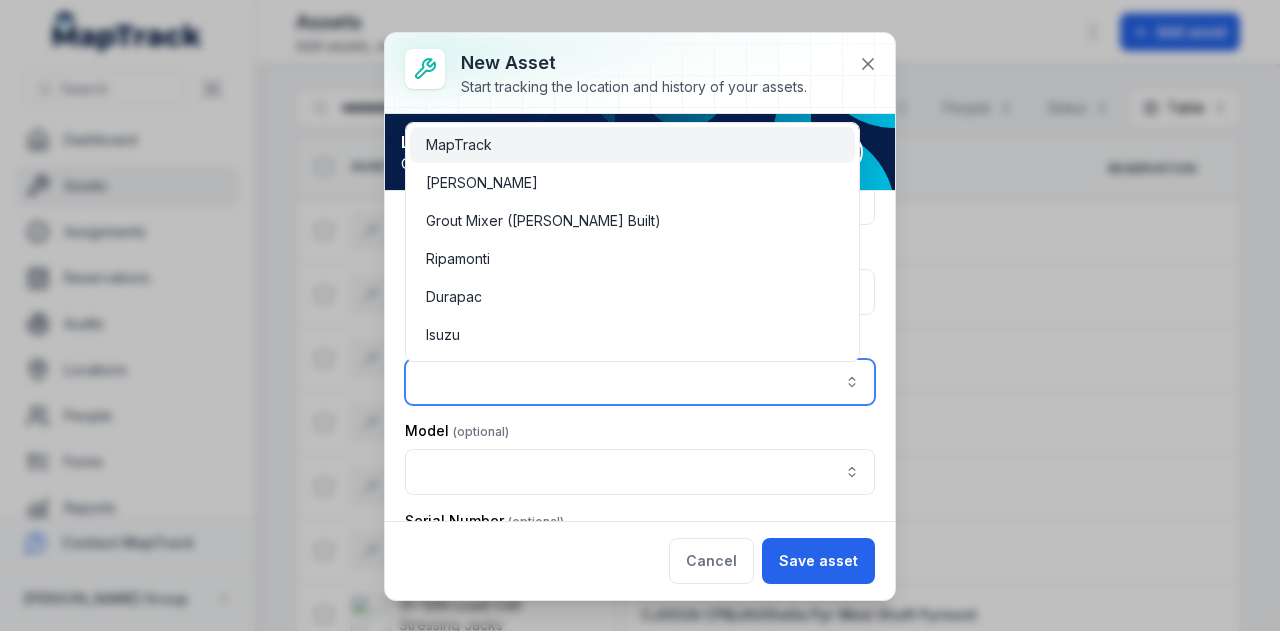 paste on "**********" 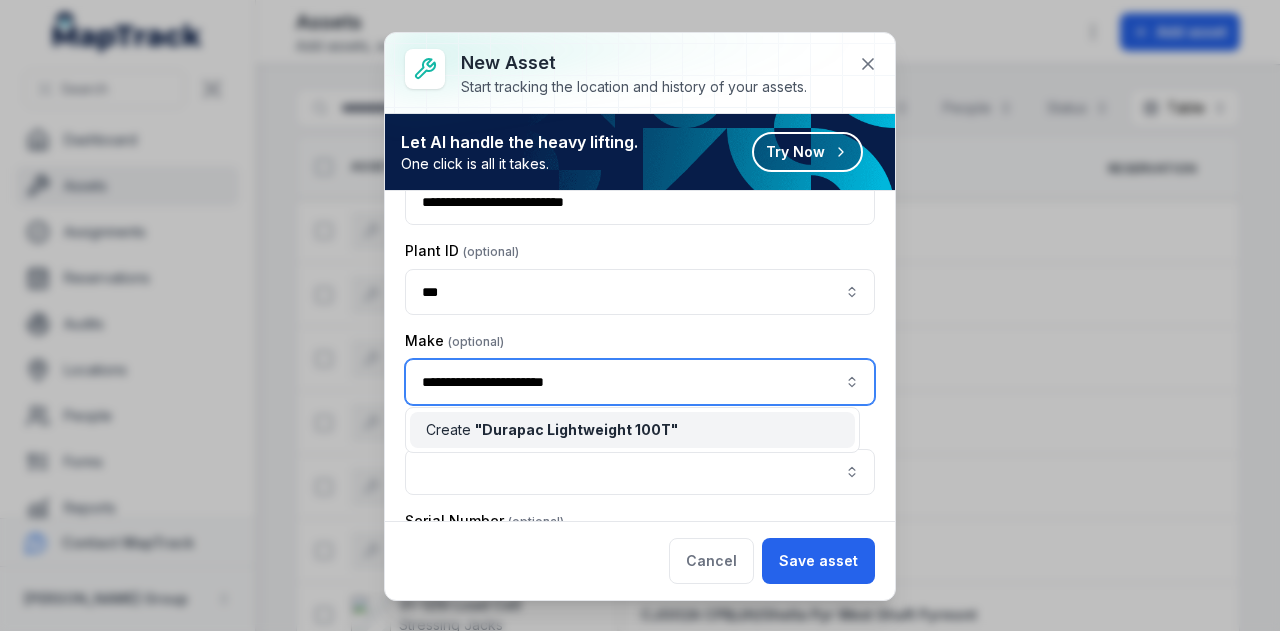 click on "" Durapac Lightweight 100T "" at bounding box center (576, 429) 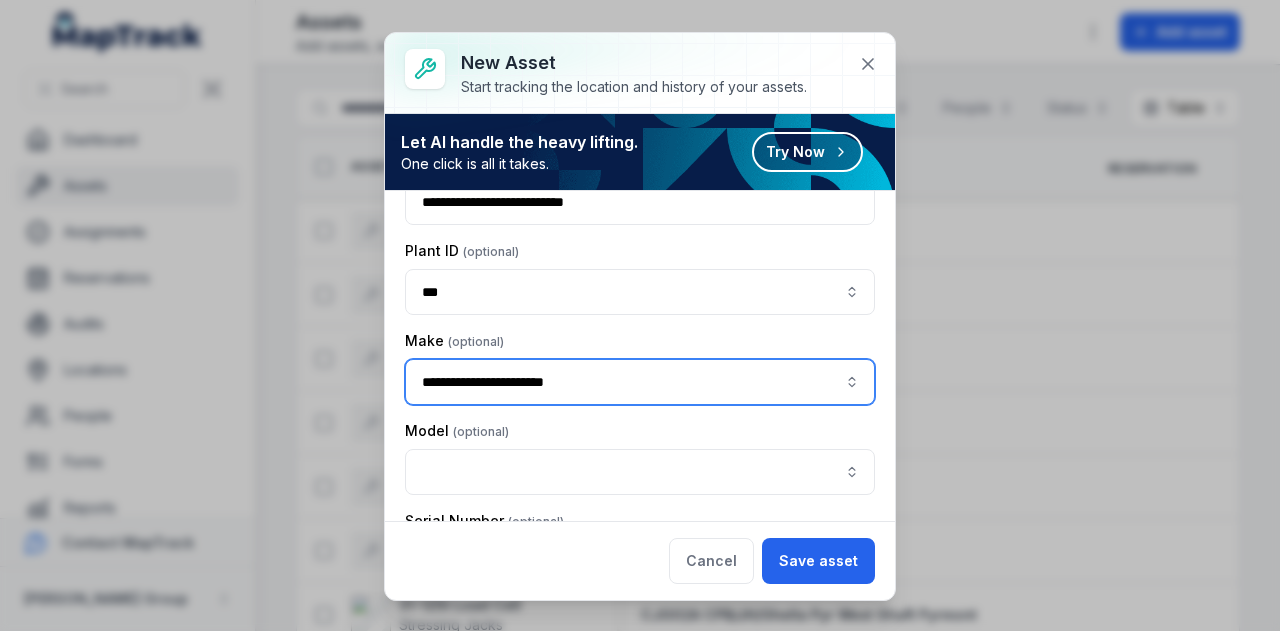 type on "**********" 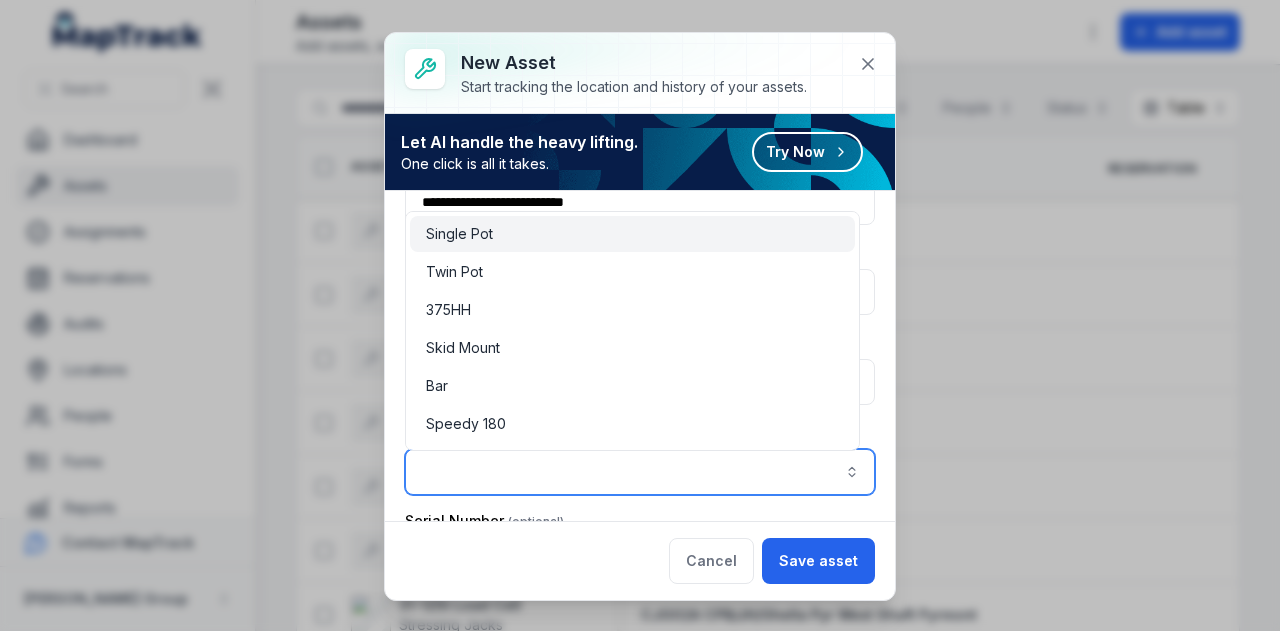 click at bounding box center (640, 472) 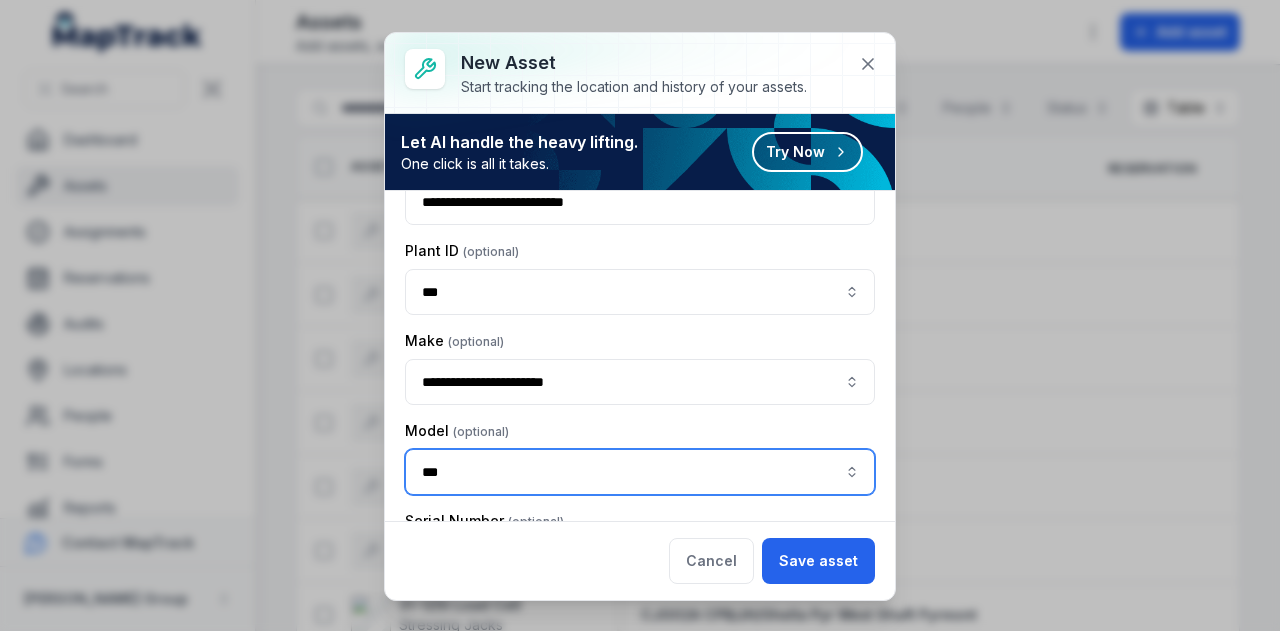 scroll, scrollTop: 600, scrollLeft: 0, axis: vertical 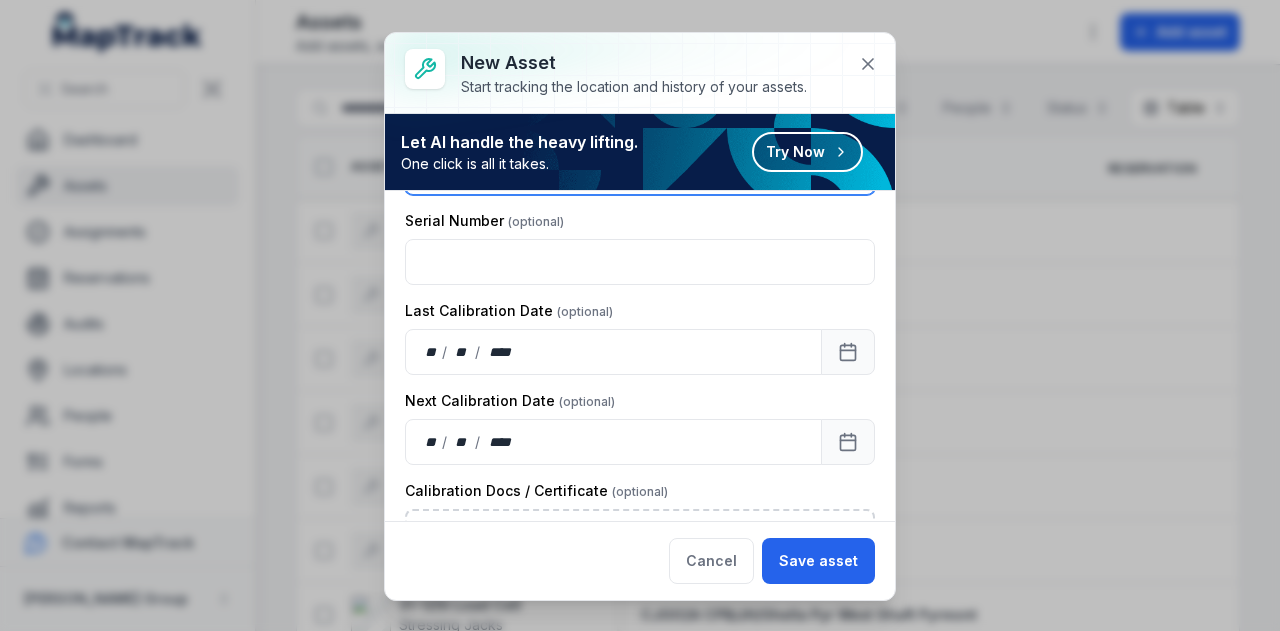 type on "***" 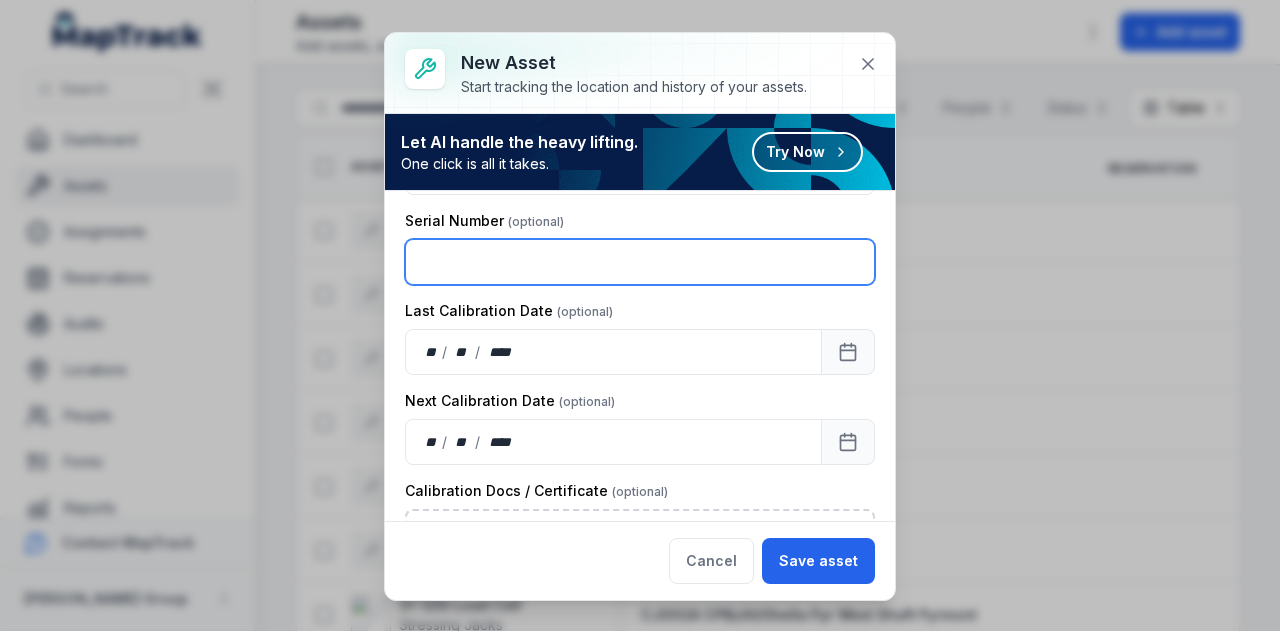 click at bounding box center [640, 262] 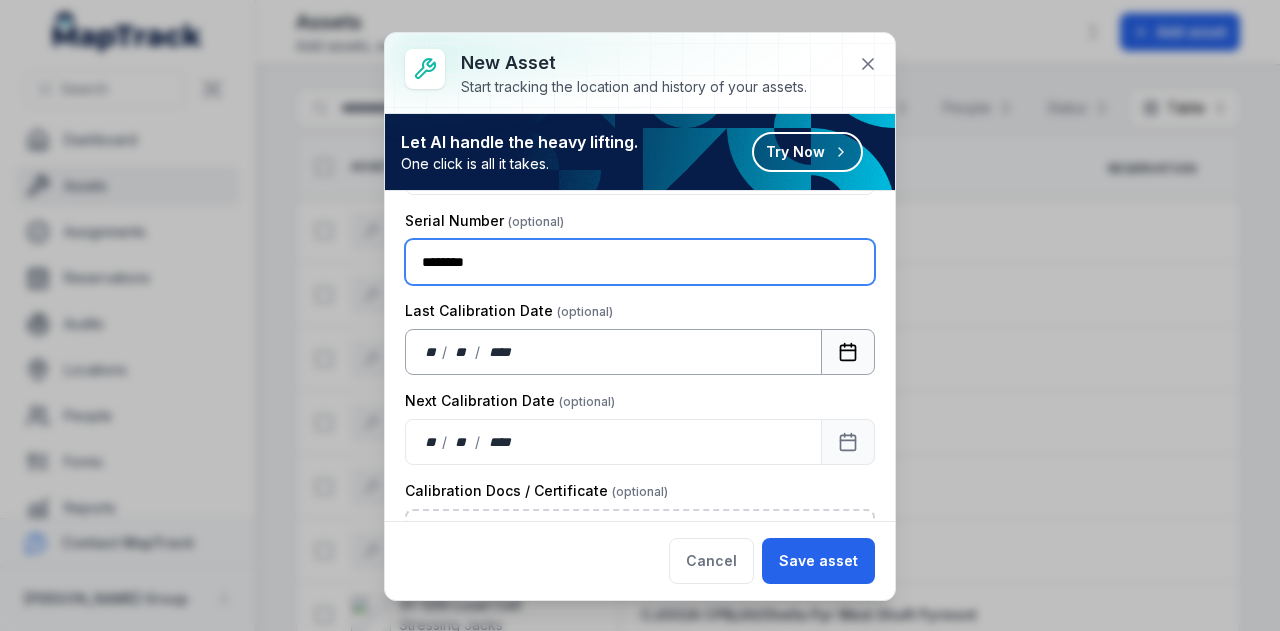 type on "********" 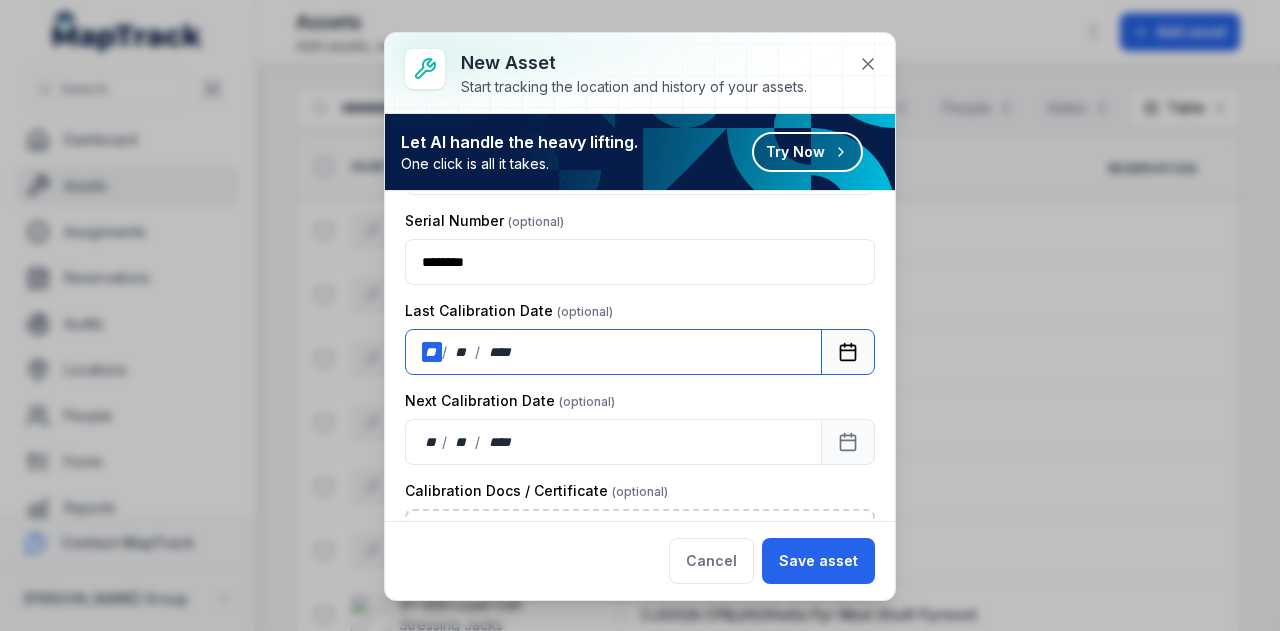 click on "**" at bounding box center (432, 352) 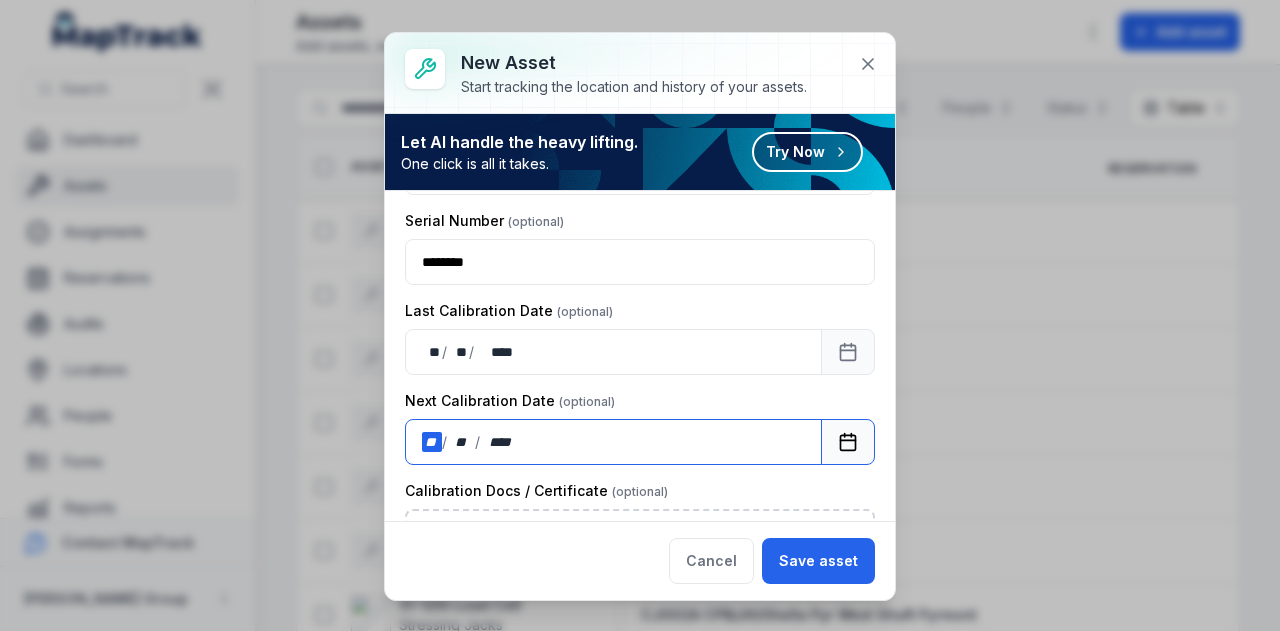 click on "/" at bounding box center [445, 442] 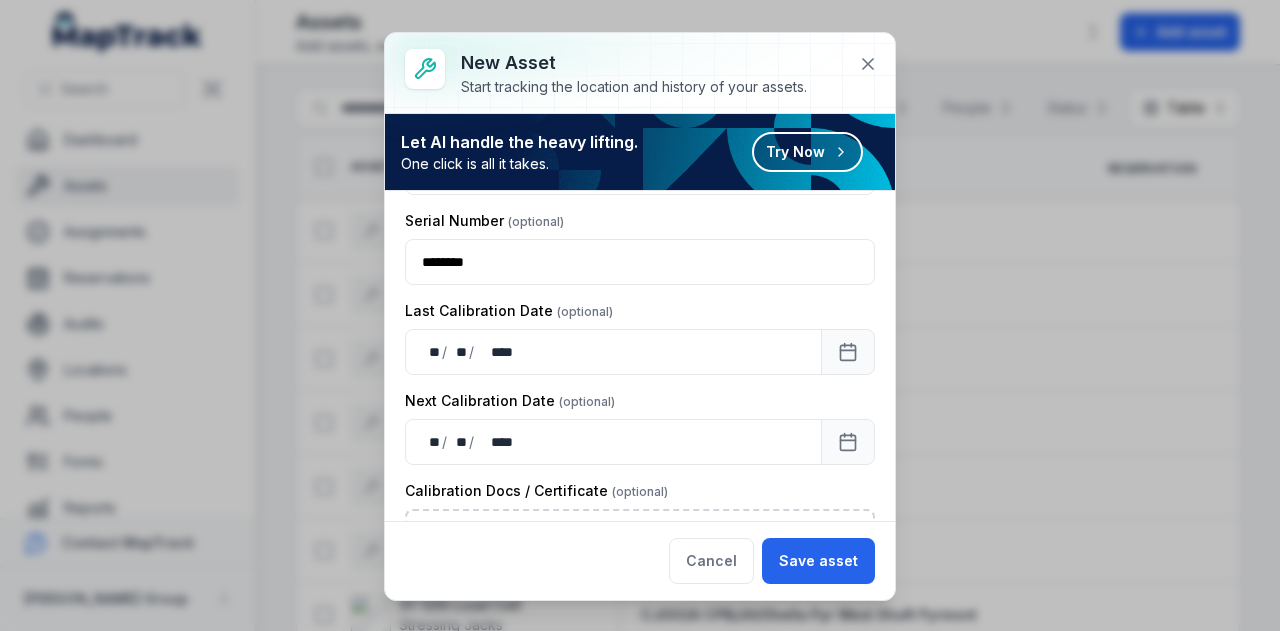 click on "Next Calibration Date" at bounding box center (640, 401) 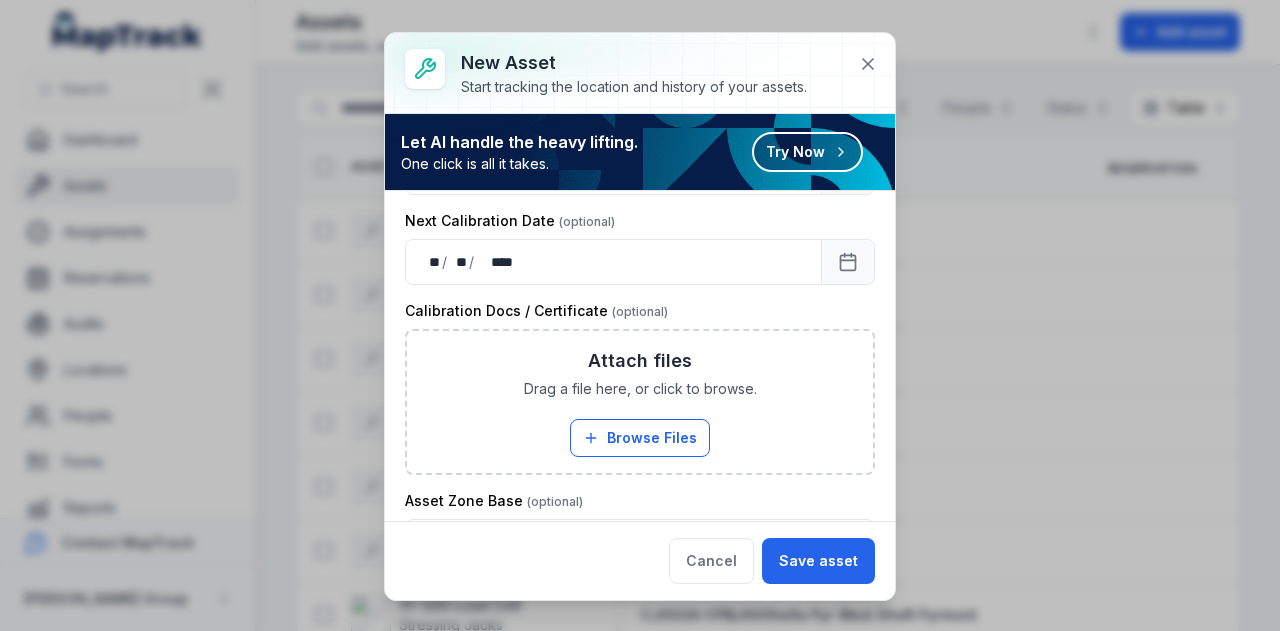 scroll, scrollTop: 800, scrollLeft: 0, axis: vertical 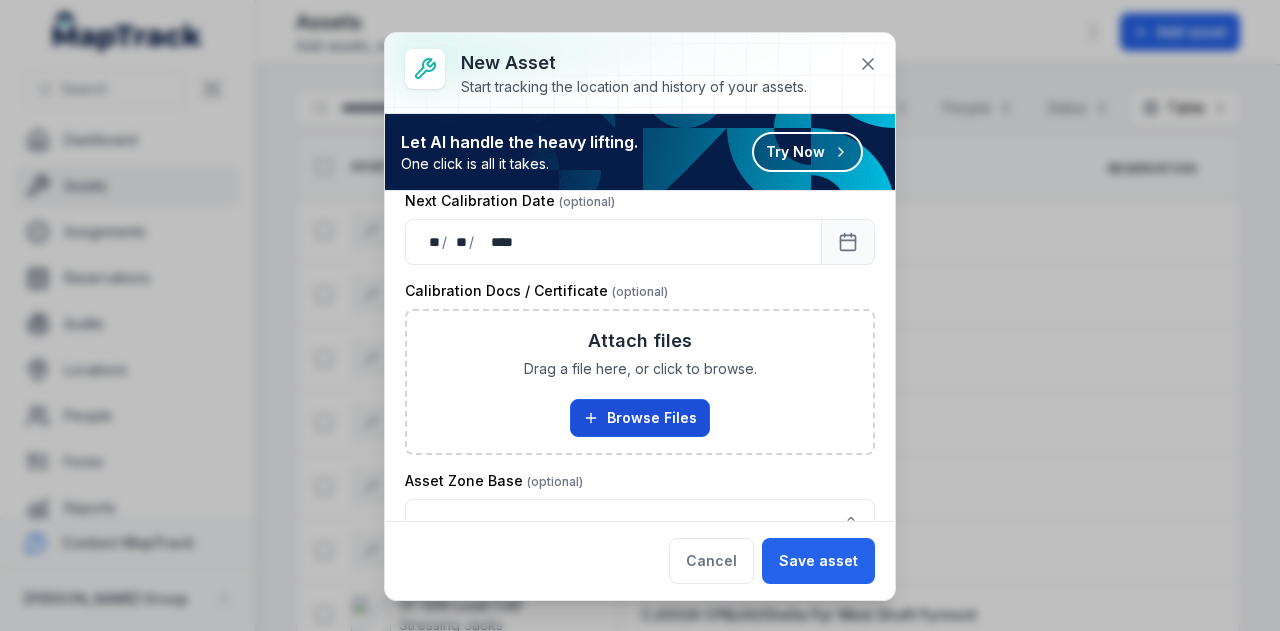 click on "Browse Files" at bounding box center (640, 418) 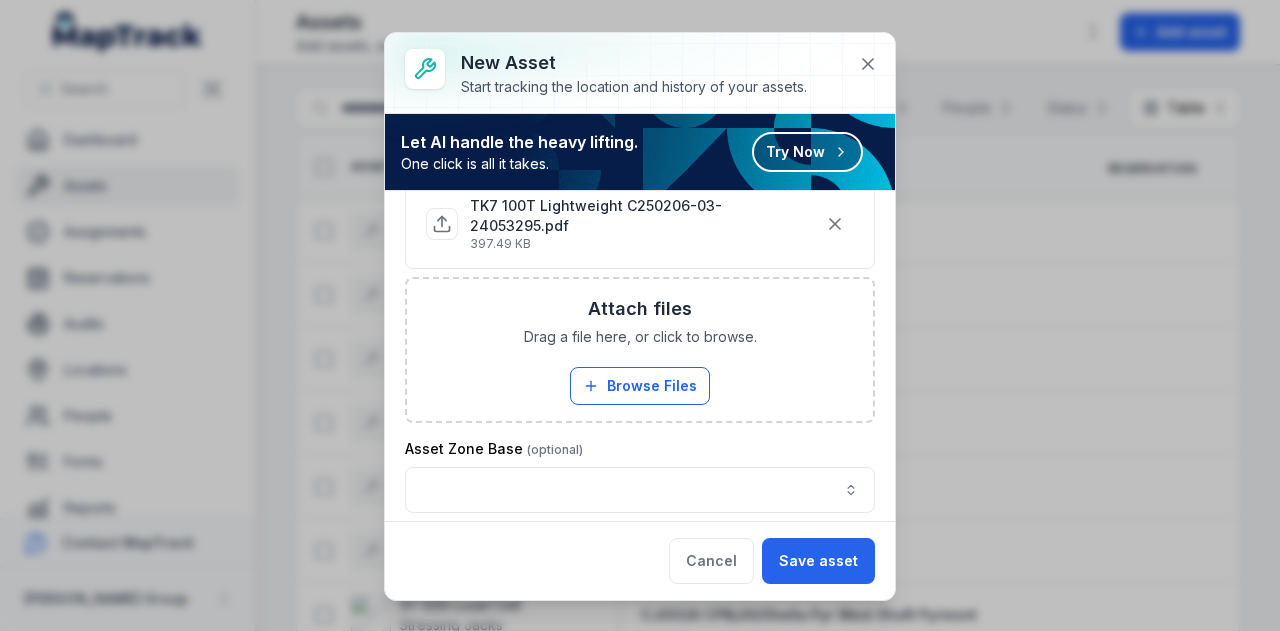 scroll, scrollTop: 930, scrollLeft: 0, axis: vertical 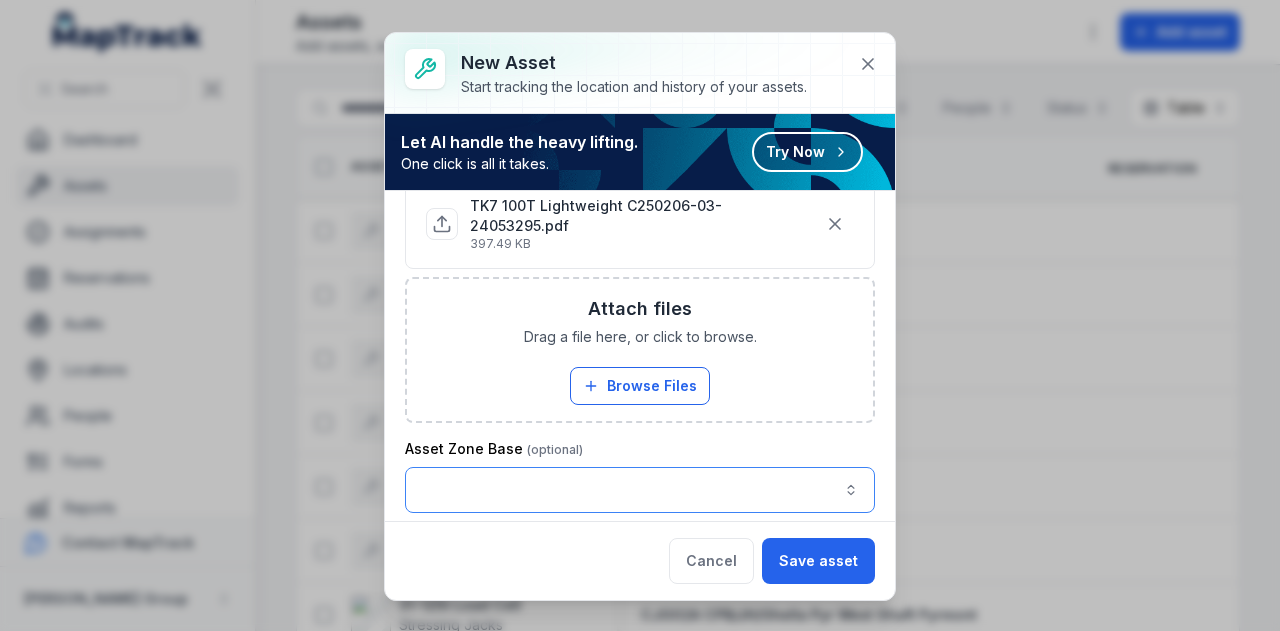 click at bounding box center (640, 490) 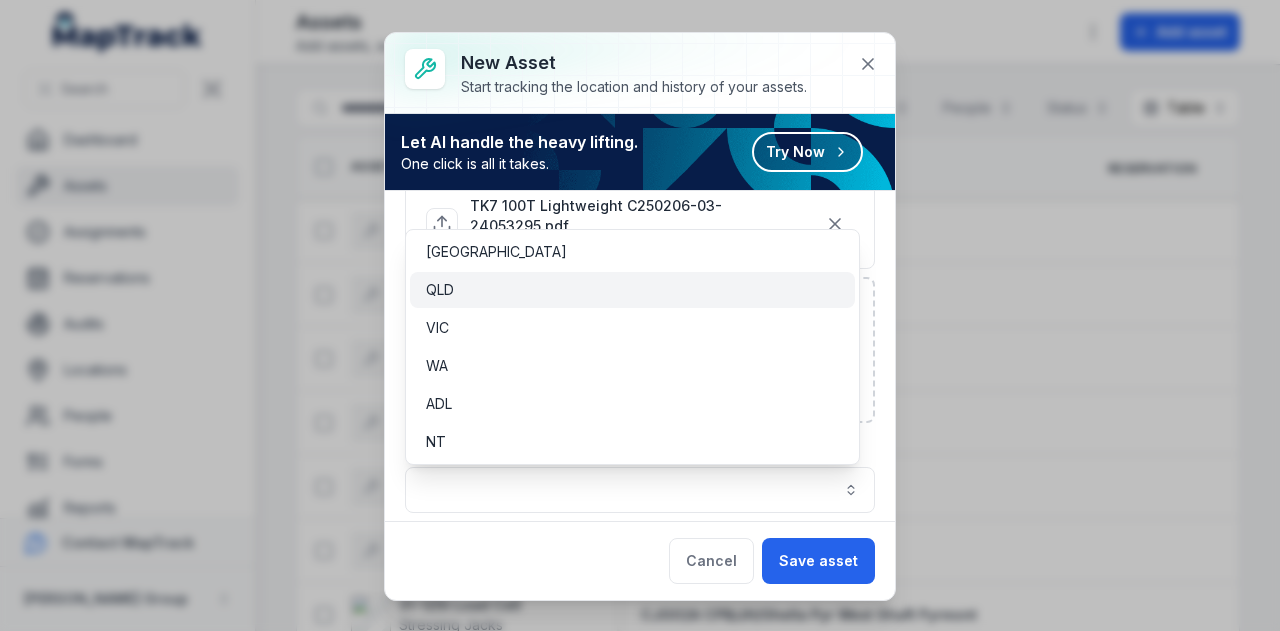 click on "QLD" at bounding box center [632, 290] 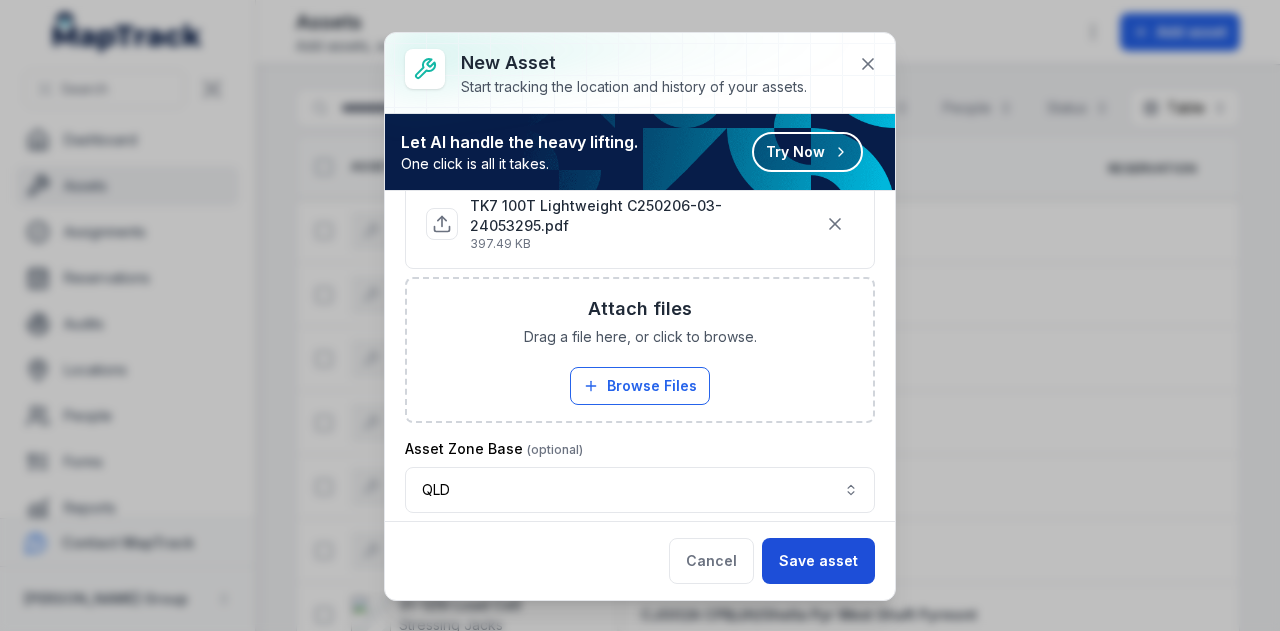 click on "Save asset" at bounding box center (818, 561) 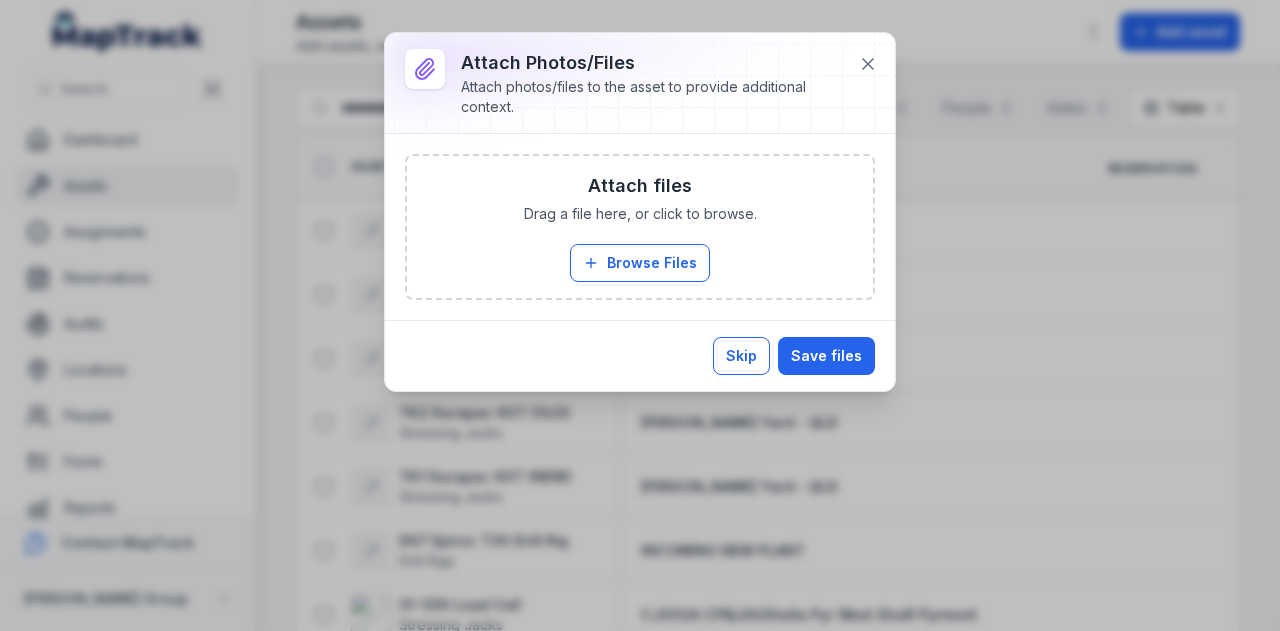 click on "Skip" at bounding box center (741, 356) 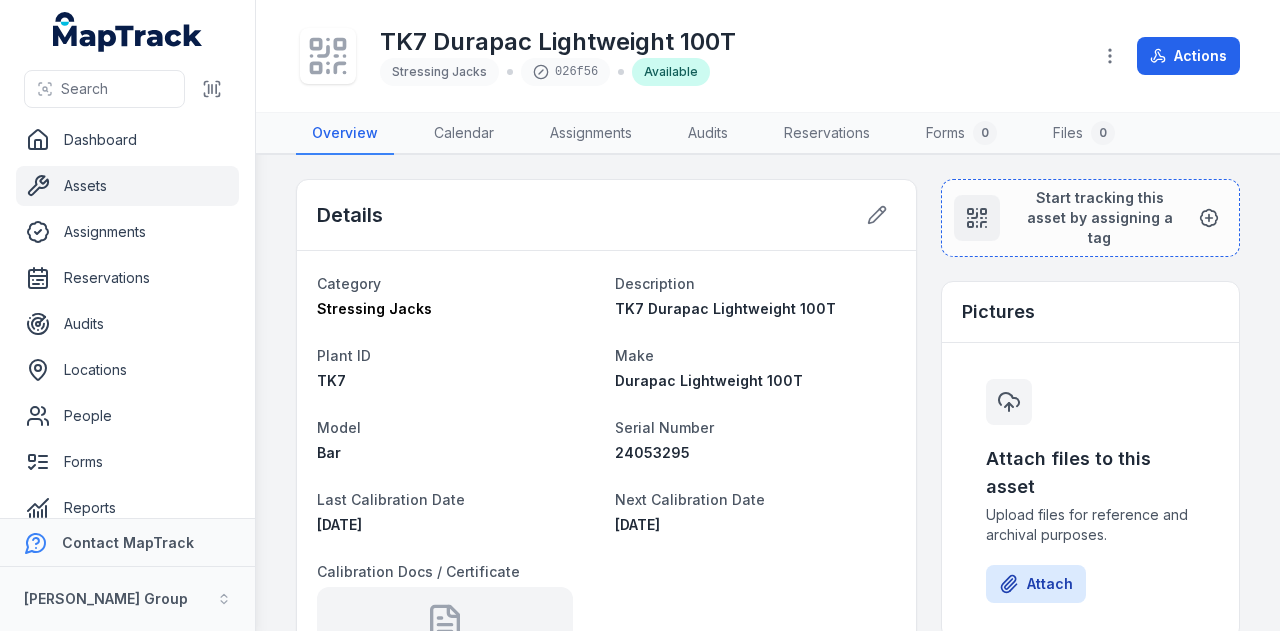 click on "Assets" at bounding box center [127, 186] 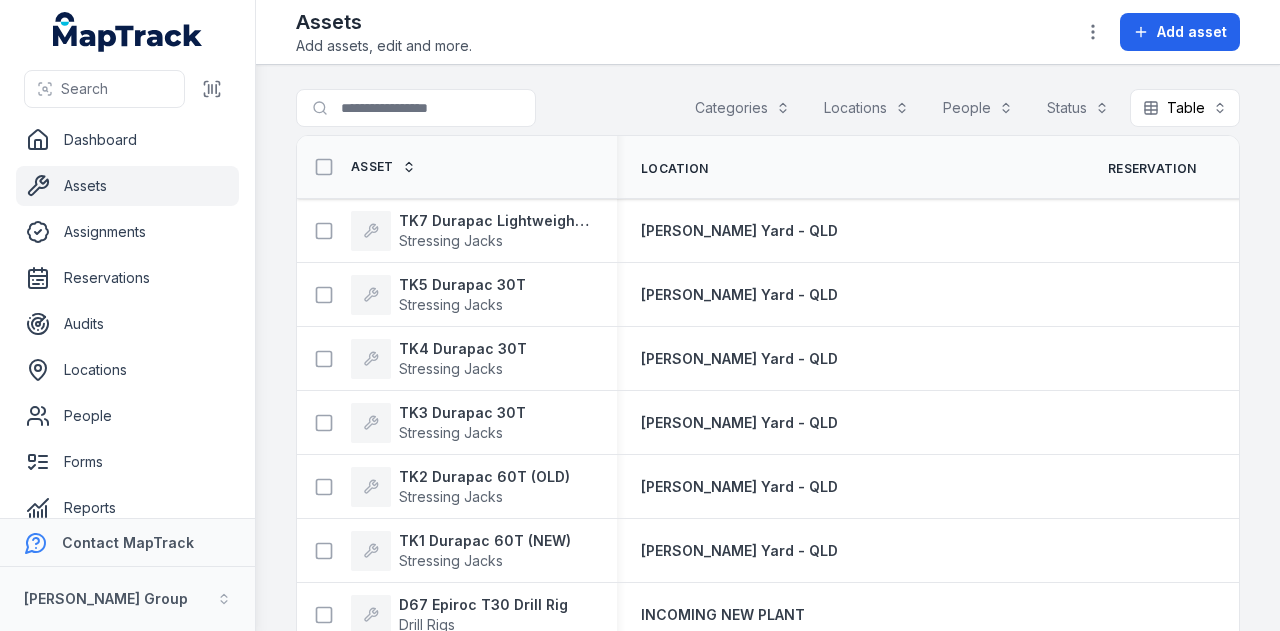 scroll, scrollTop: 0, scrollLeft: 0, axis: both 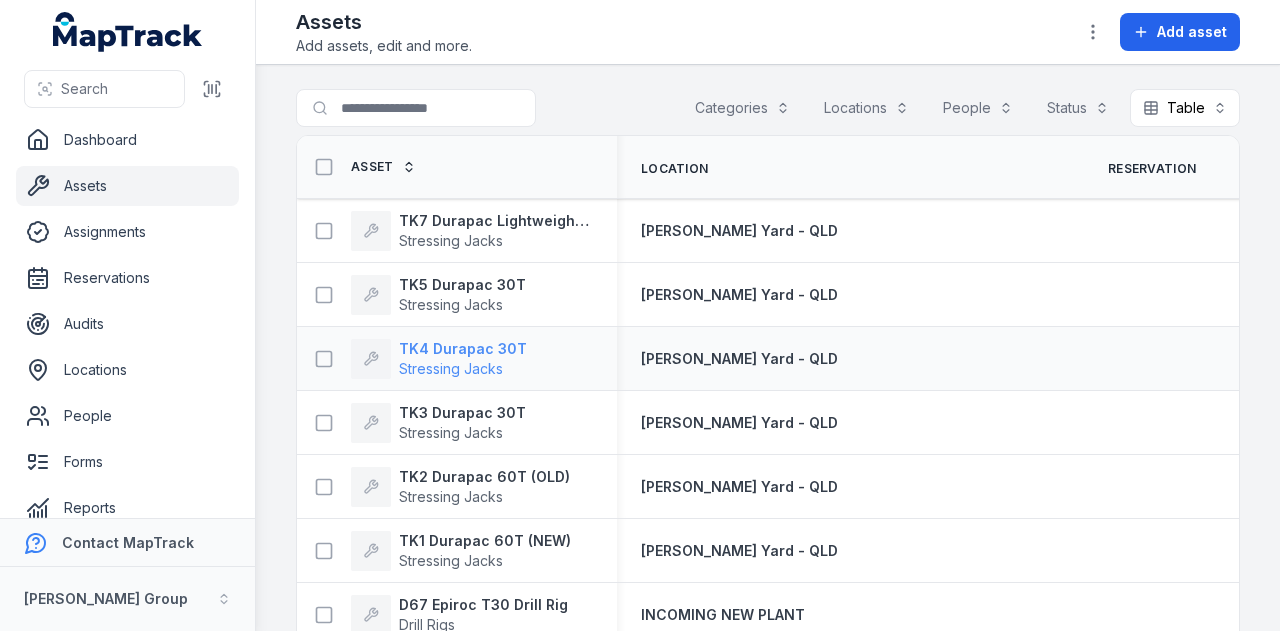 click on "TK4 Durapac 30T" at bounding box center [463, 349] 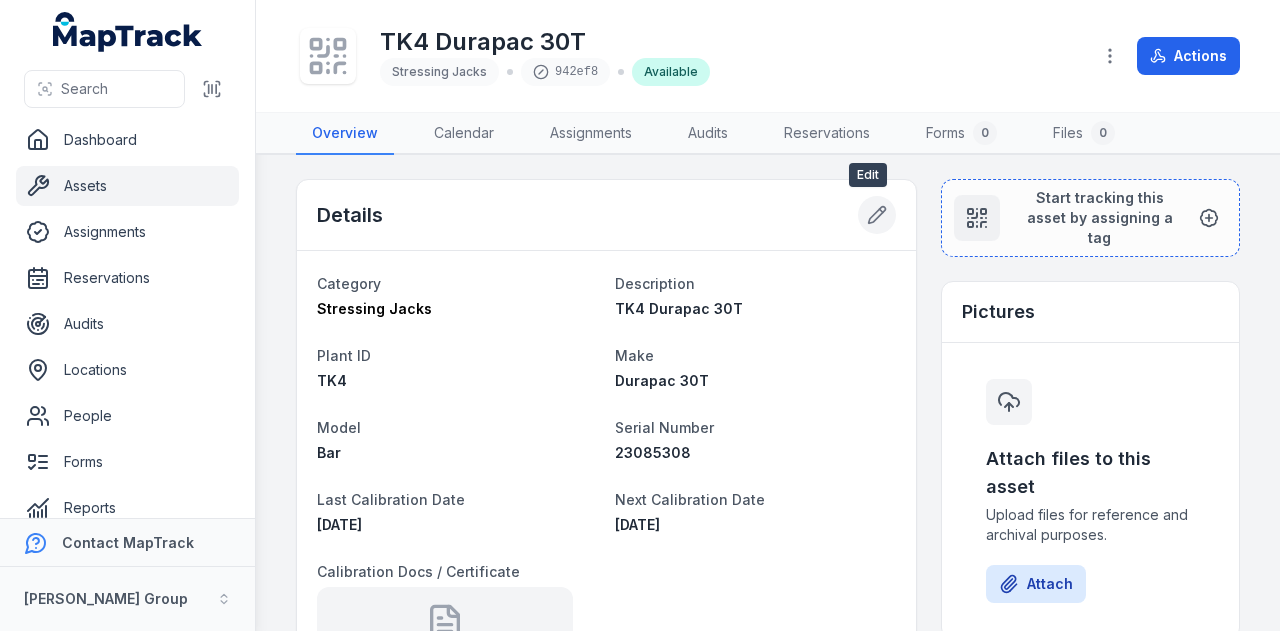 click at bounding box center [877, 215] 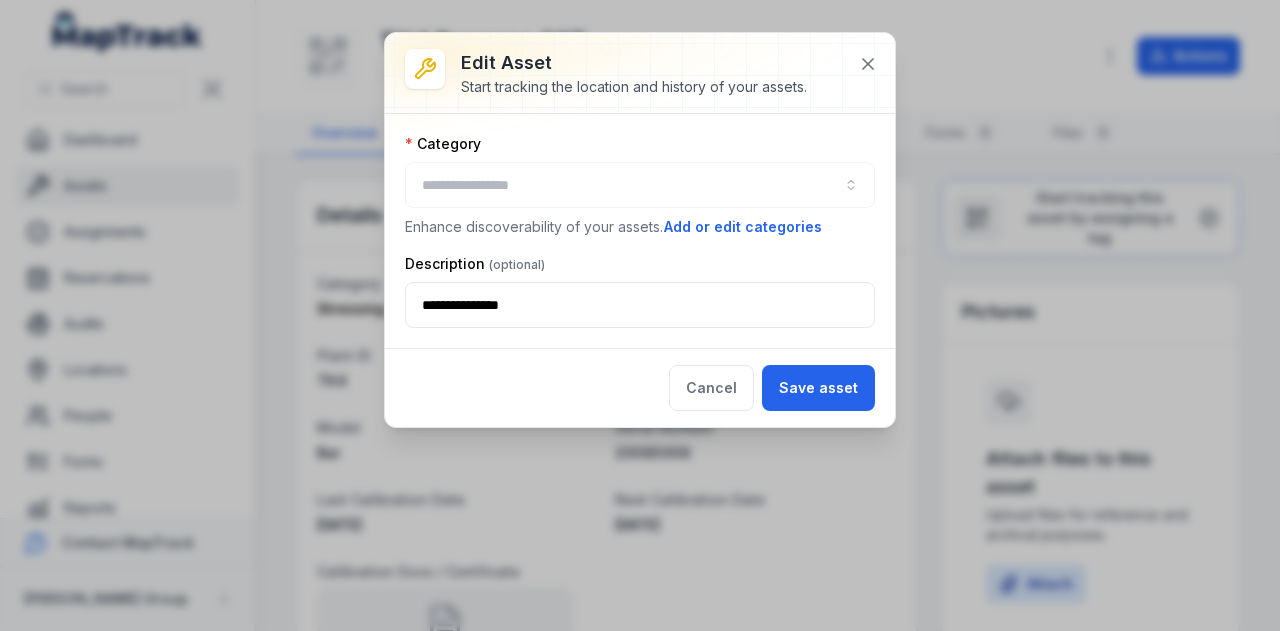 type on "**********" 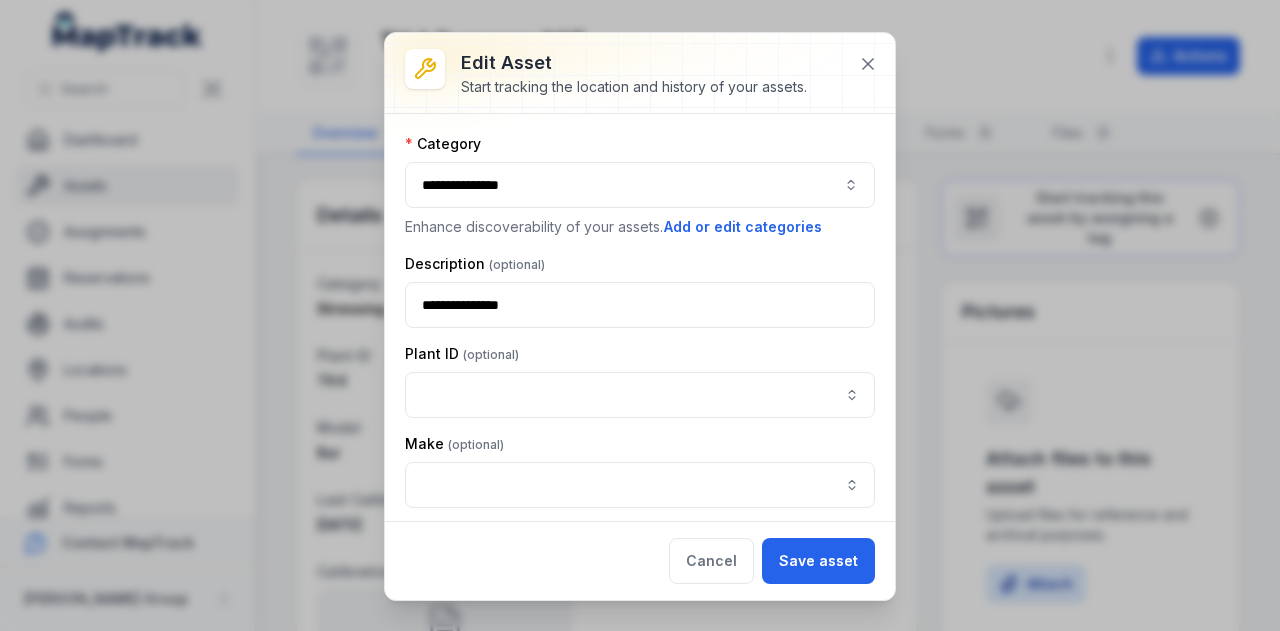type on "***" 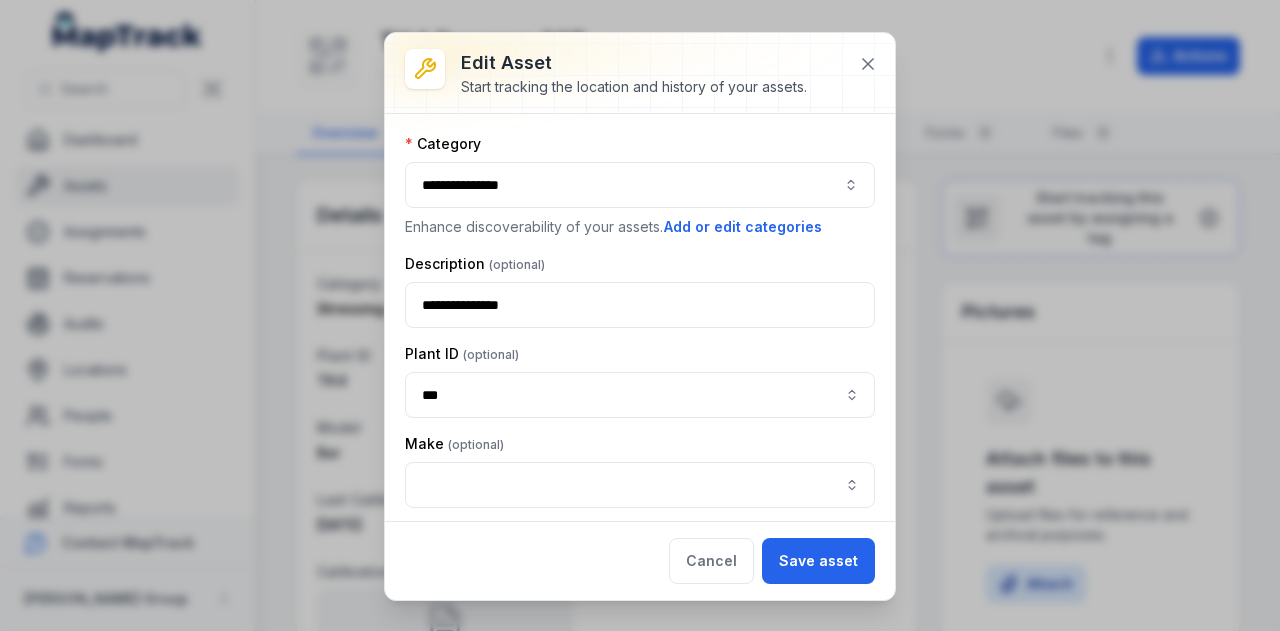scroll, scrollTop: 300, scrollLeft: 0, axis: vertical 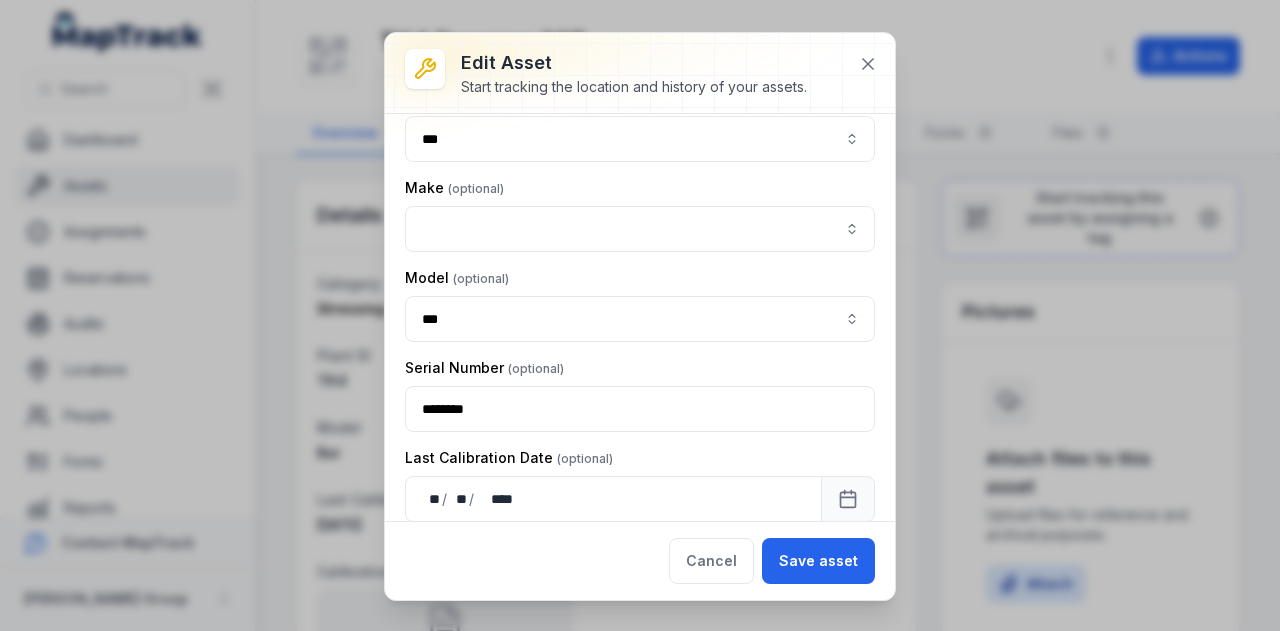 type on "**********" 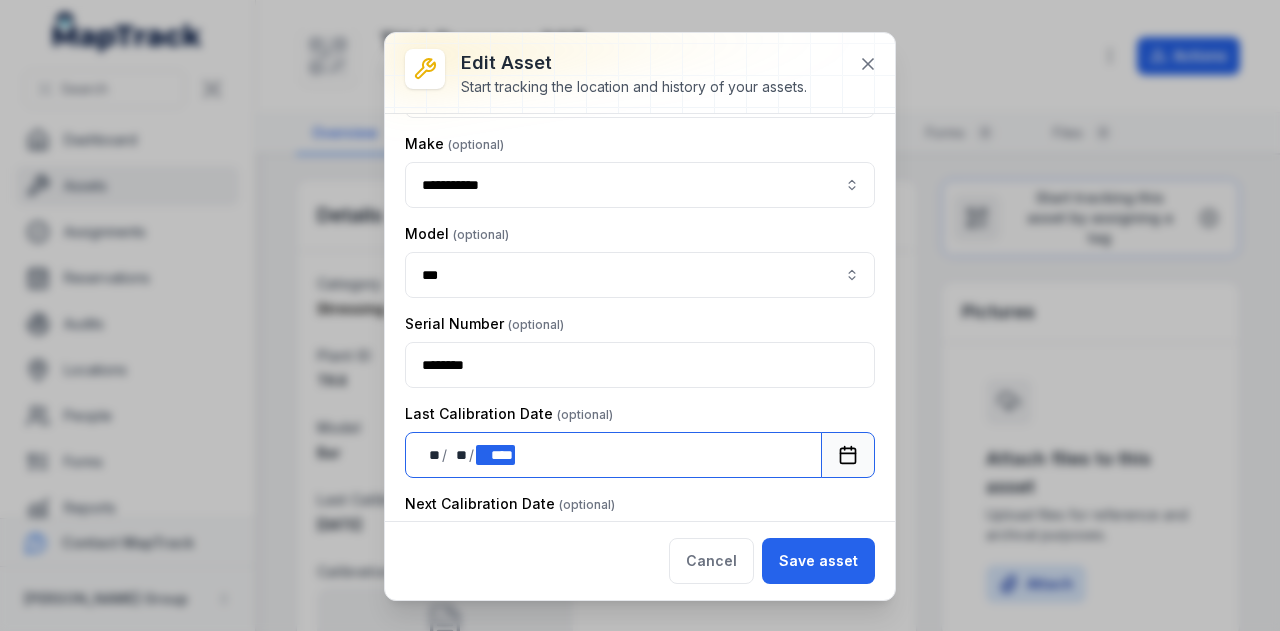 click on "** ** / ** ** / **** ****" at bounding box center [613, 455] 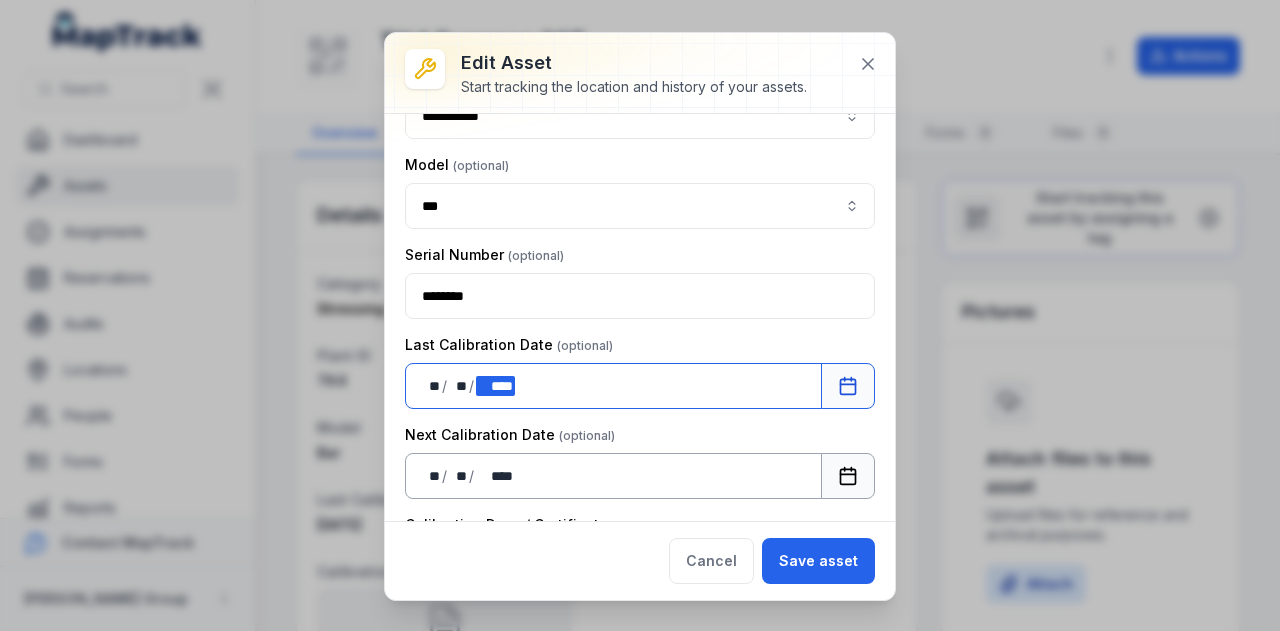 scroll, scrollTop: 400, scrollLeft: 0, axis: vertical 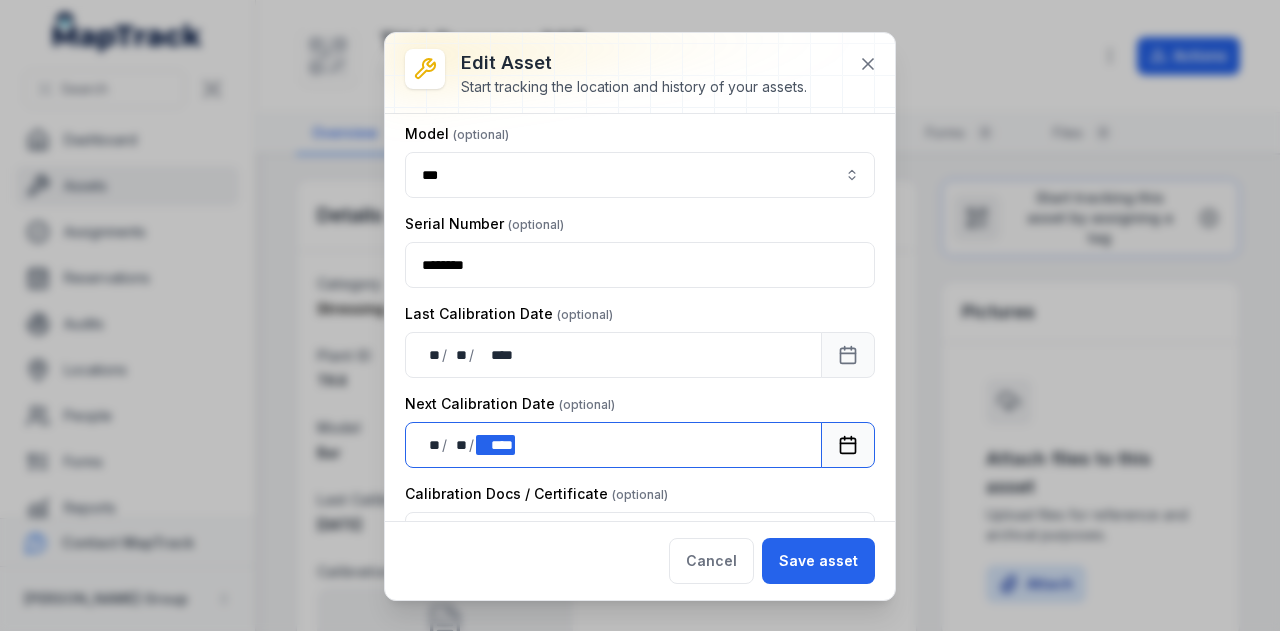 click on "** ** / ** ** / **** ****" at bounding box center (613, 445) 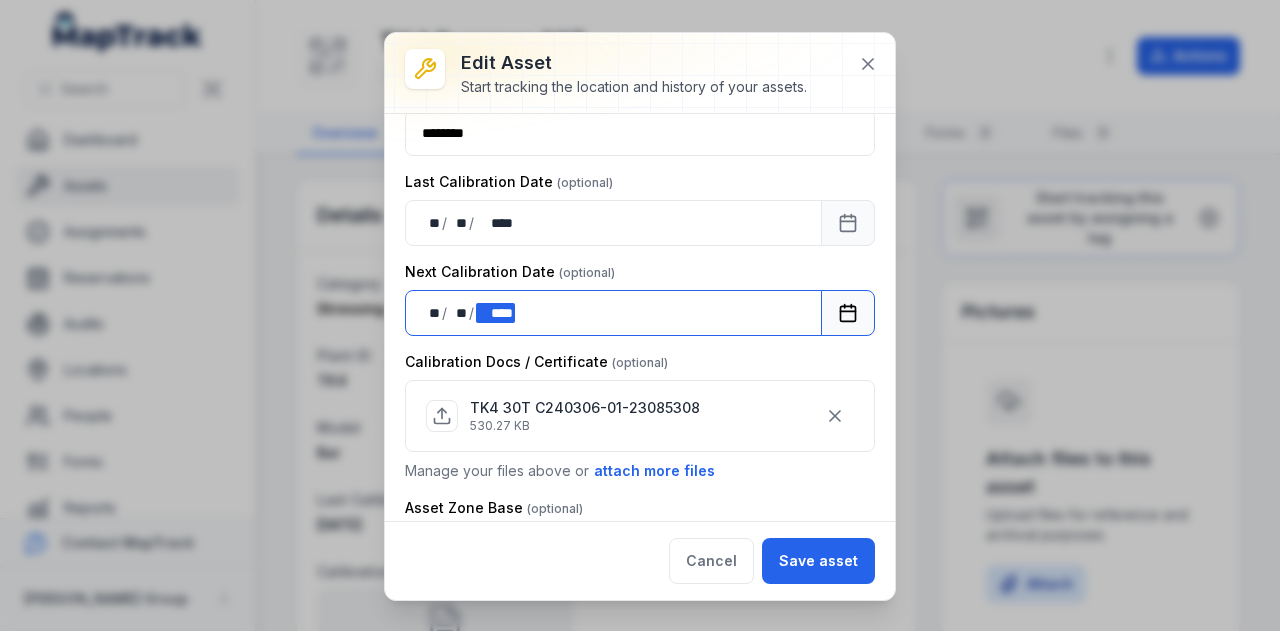 scroll, scrollTop: 592, scrollLeft: 0, axis: vertical 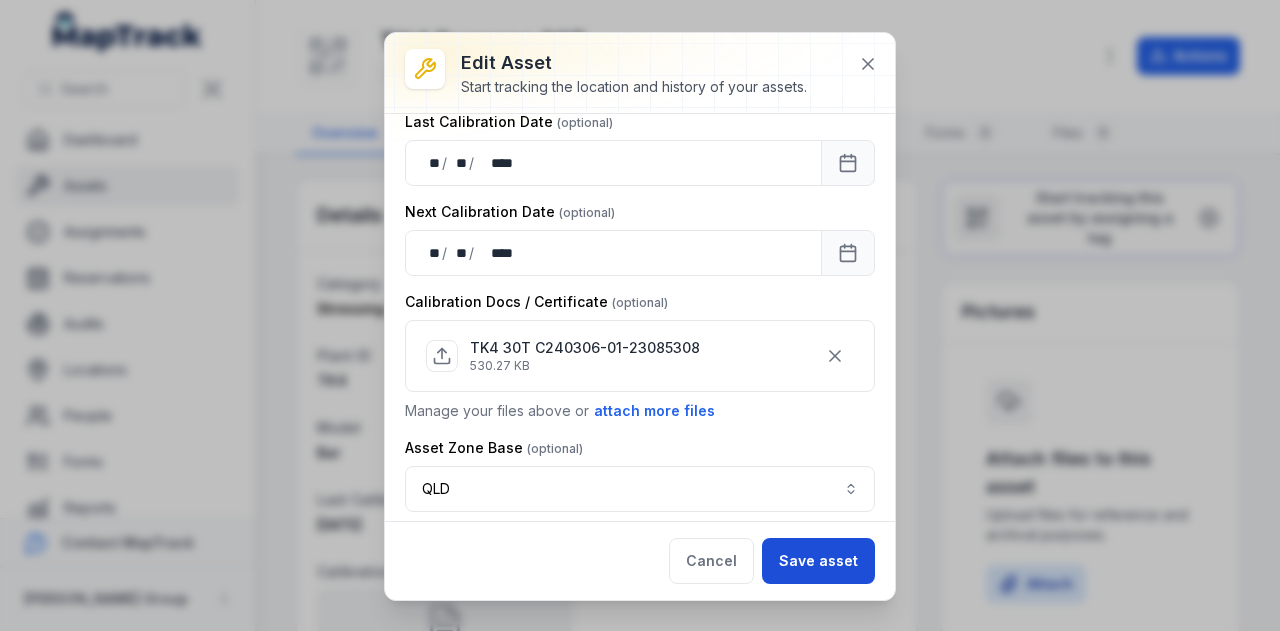 click on "Save asset" at bounding box center (818, 561) 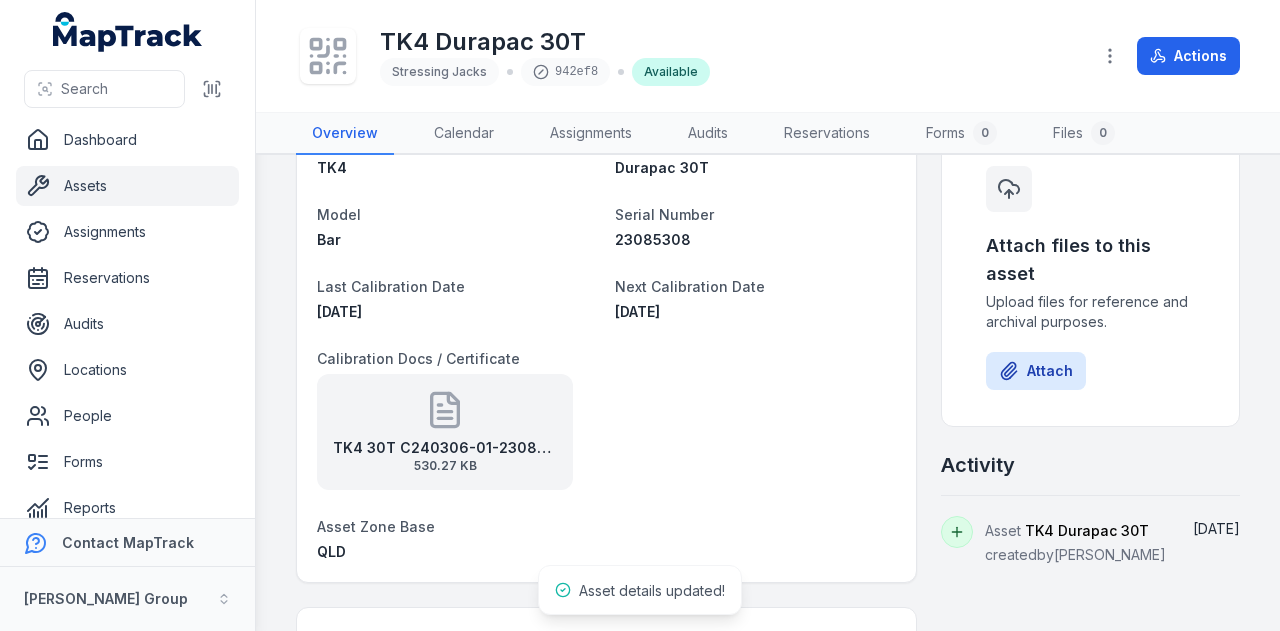 scroll, scrollTop: 300, scrollLeft: 0, axis: vertical 